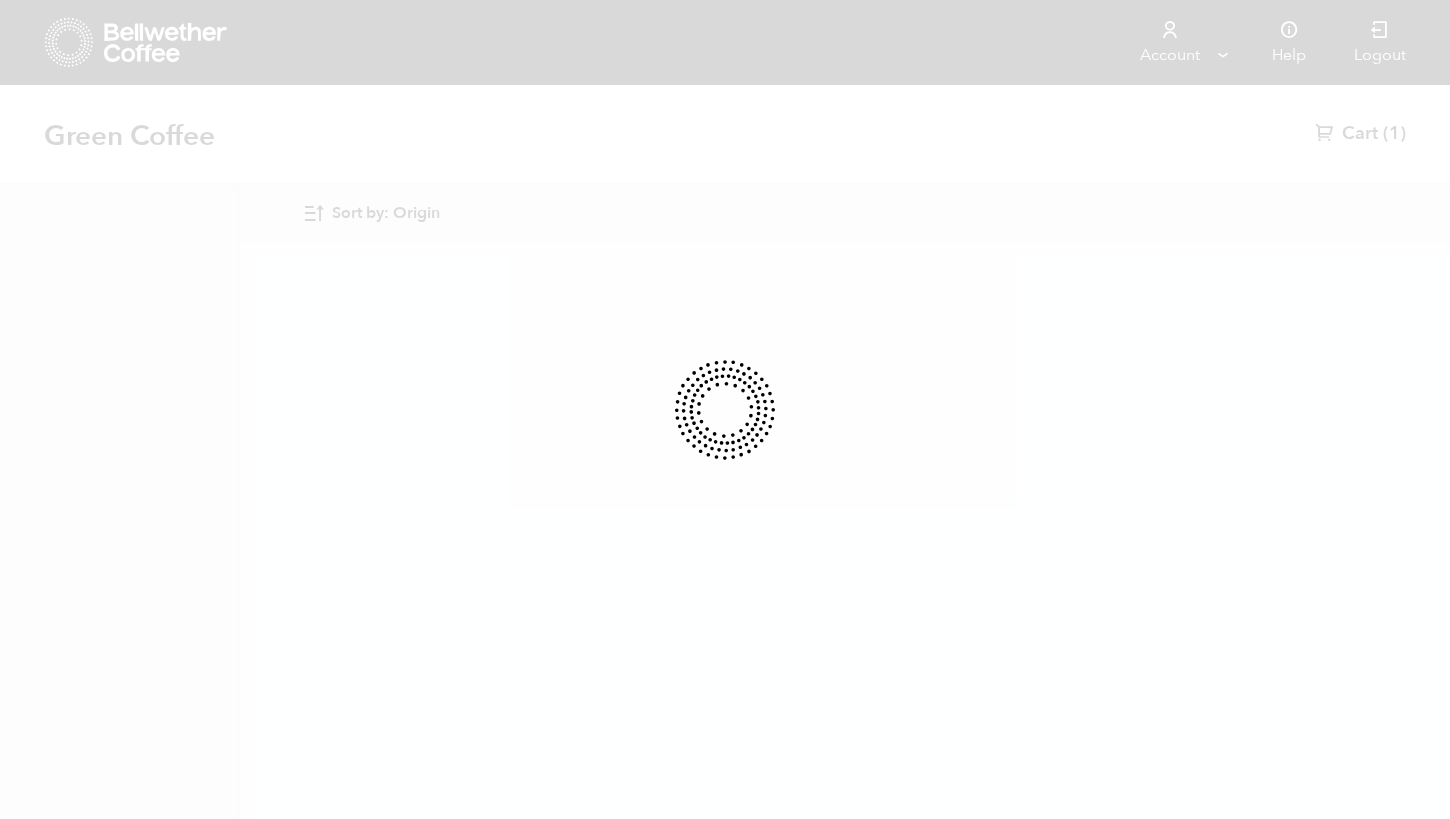 scroll, scrollTop: 0, scrollLeft: 0, axis: both 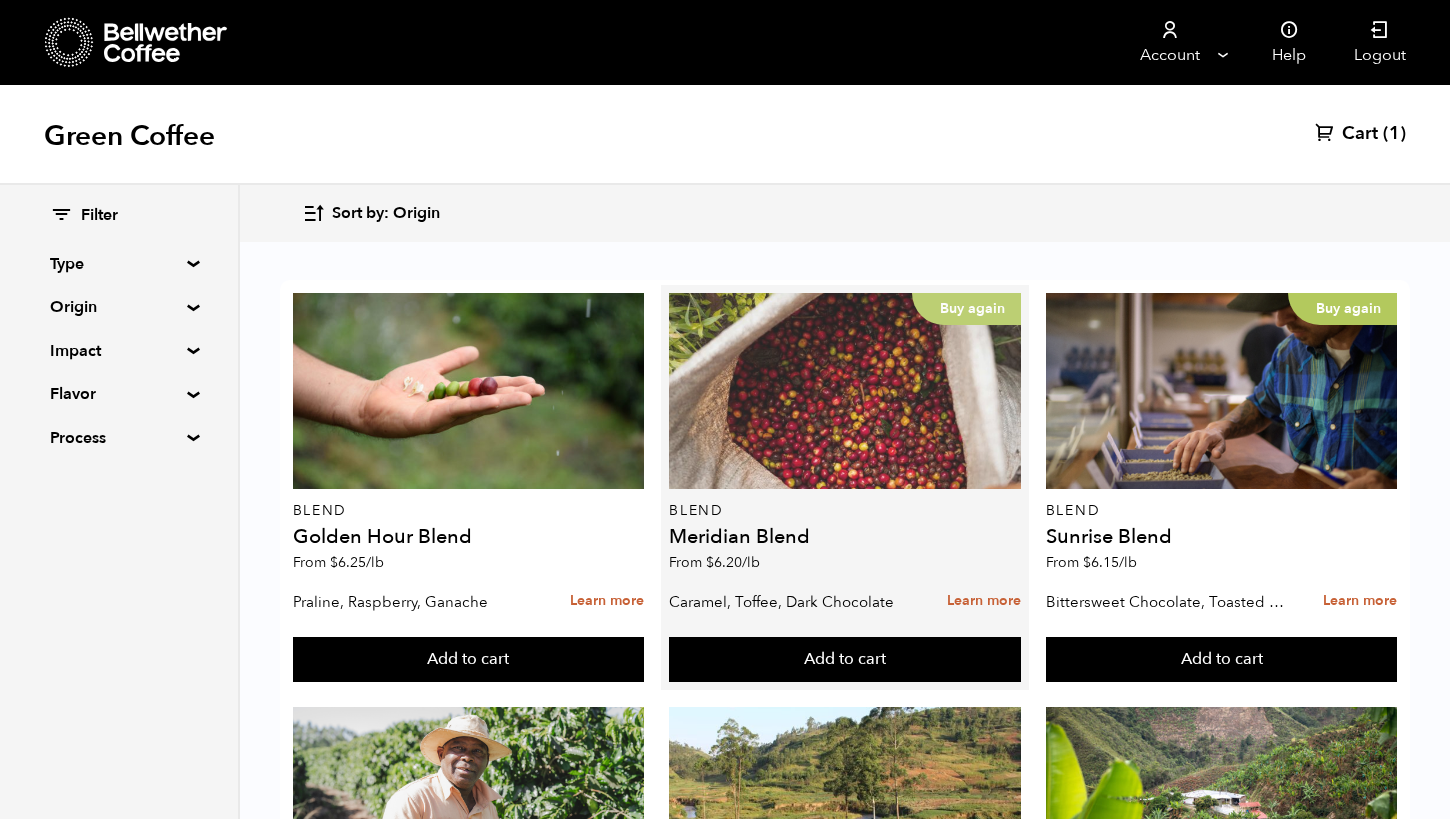 click on "Buy again" at bounding box center [845, 391] 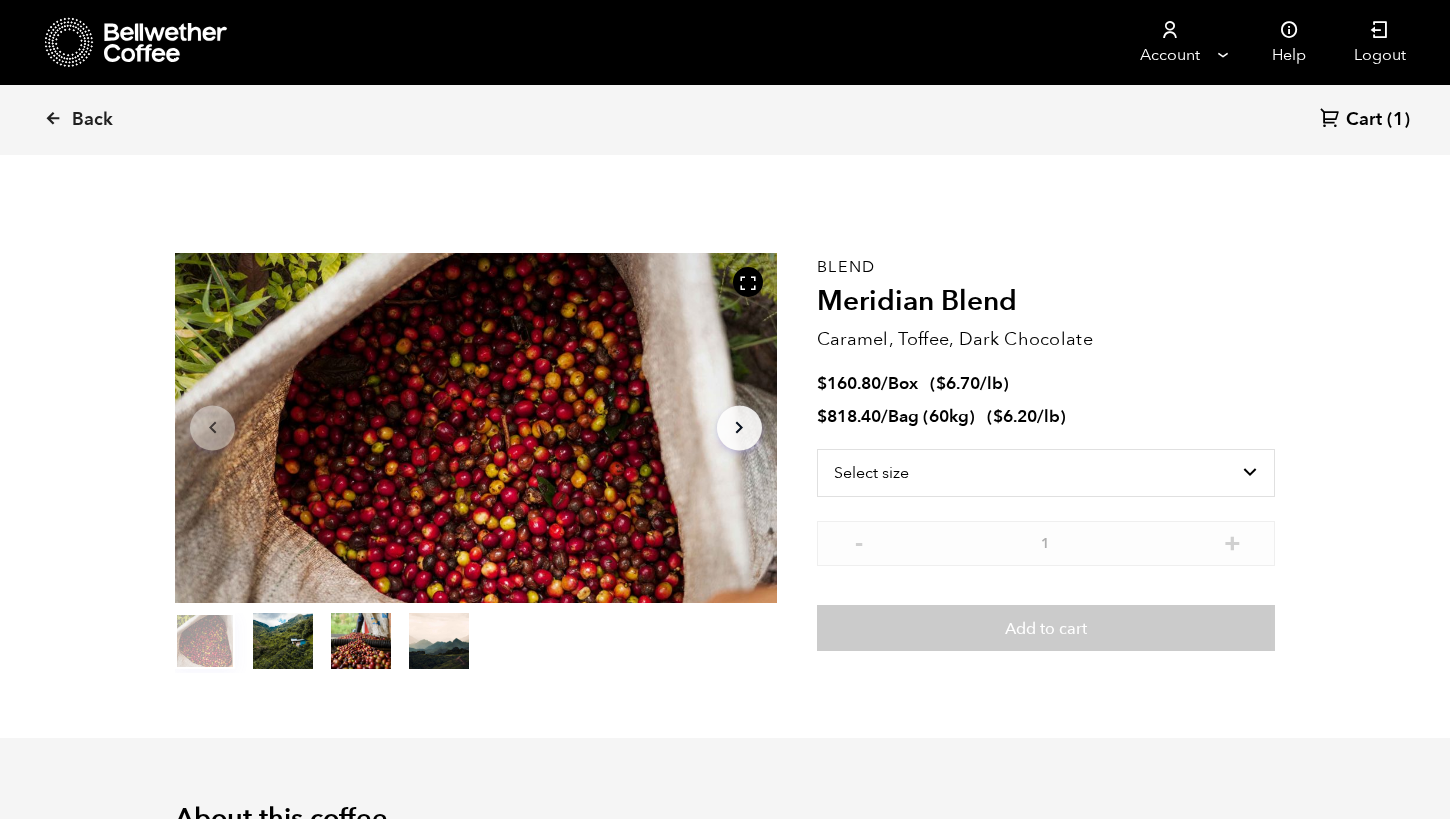 scroll, scrollTop: 0, scrollLeft: 0, axis: both 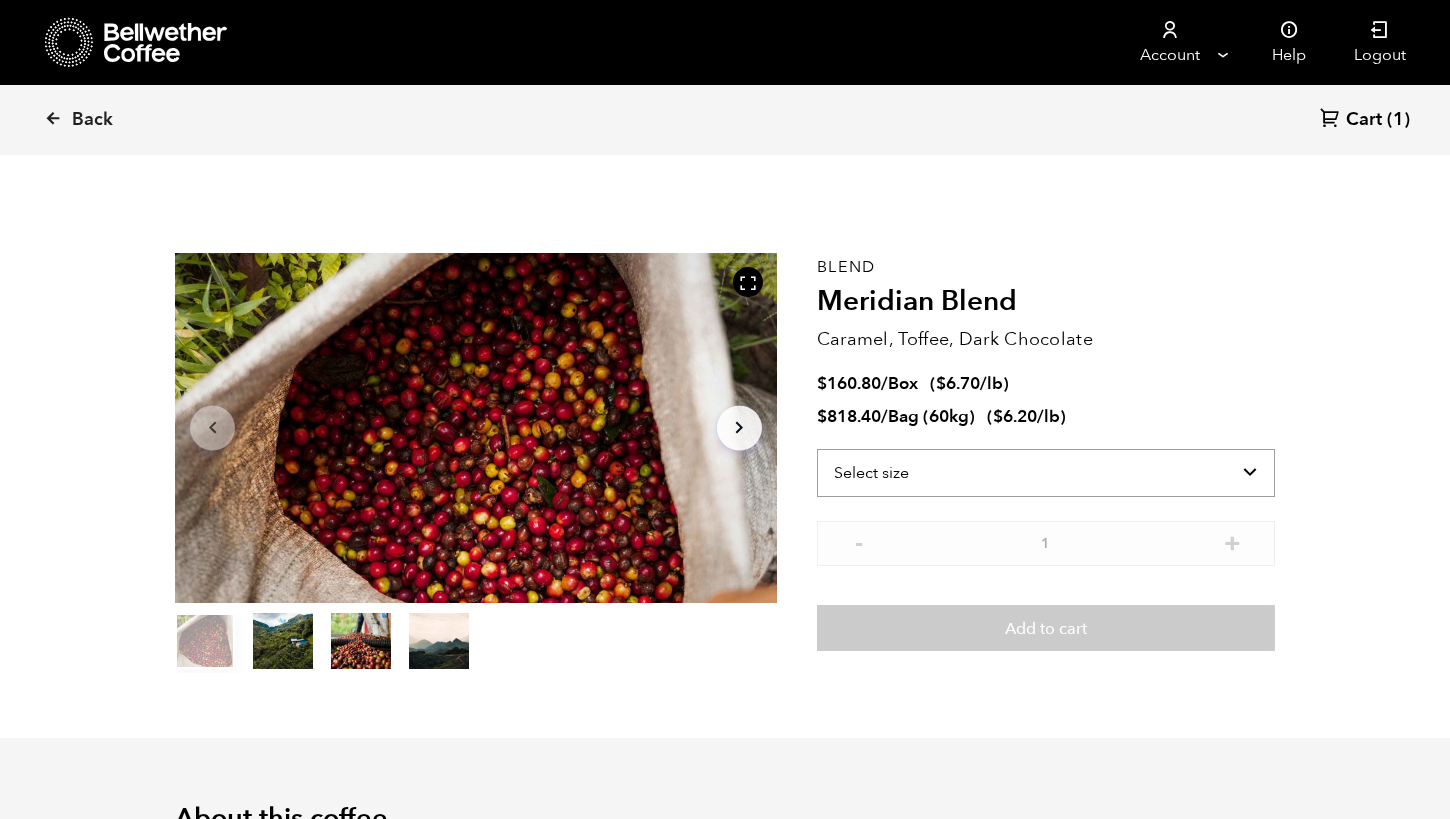 select on "bag-3" 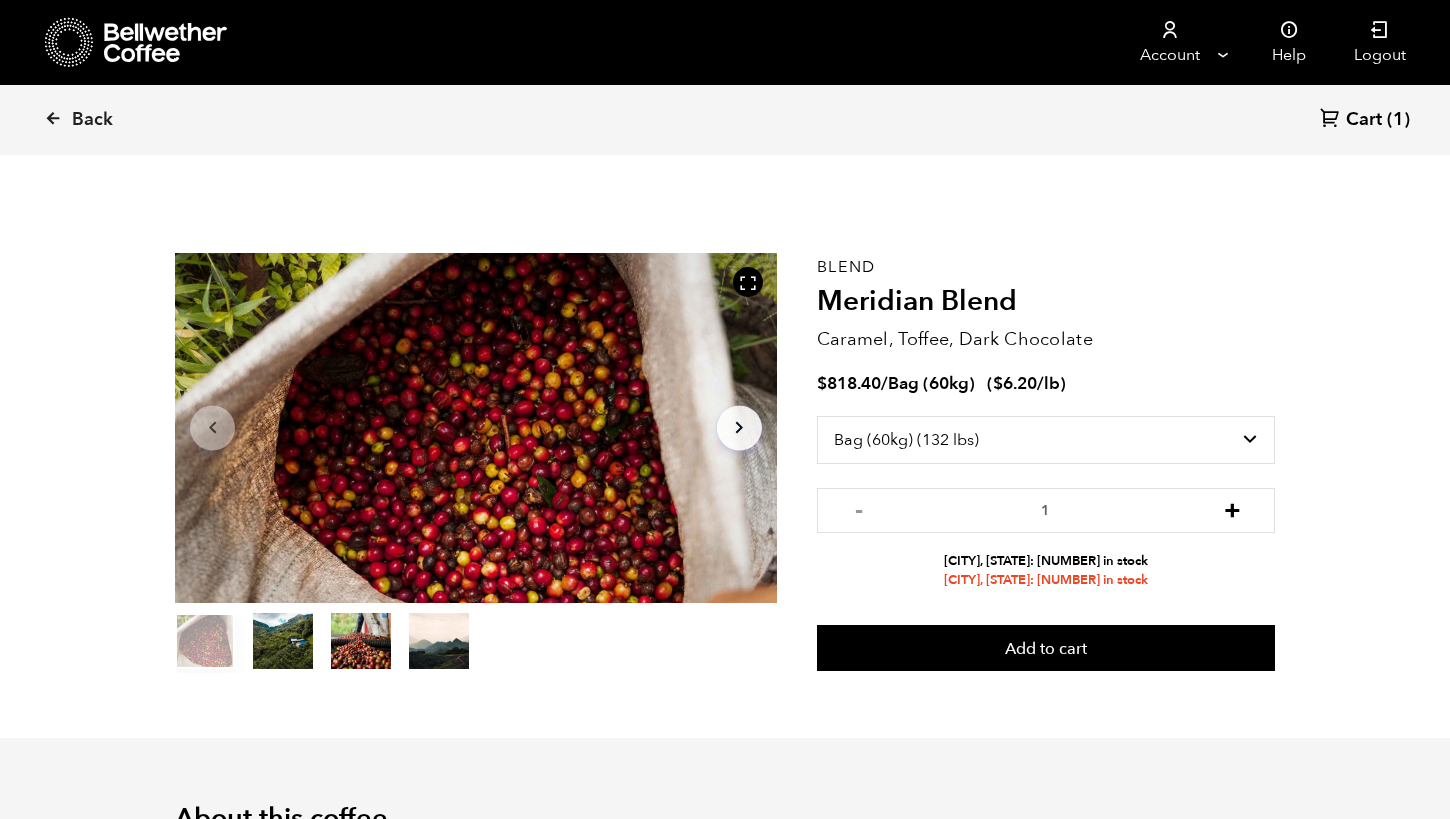 click on "+" at bounding box center [1232, 508] 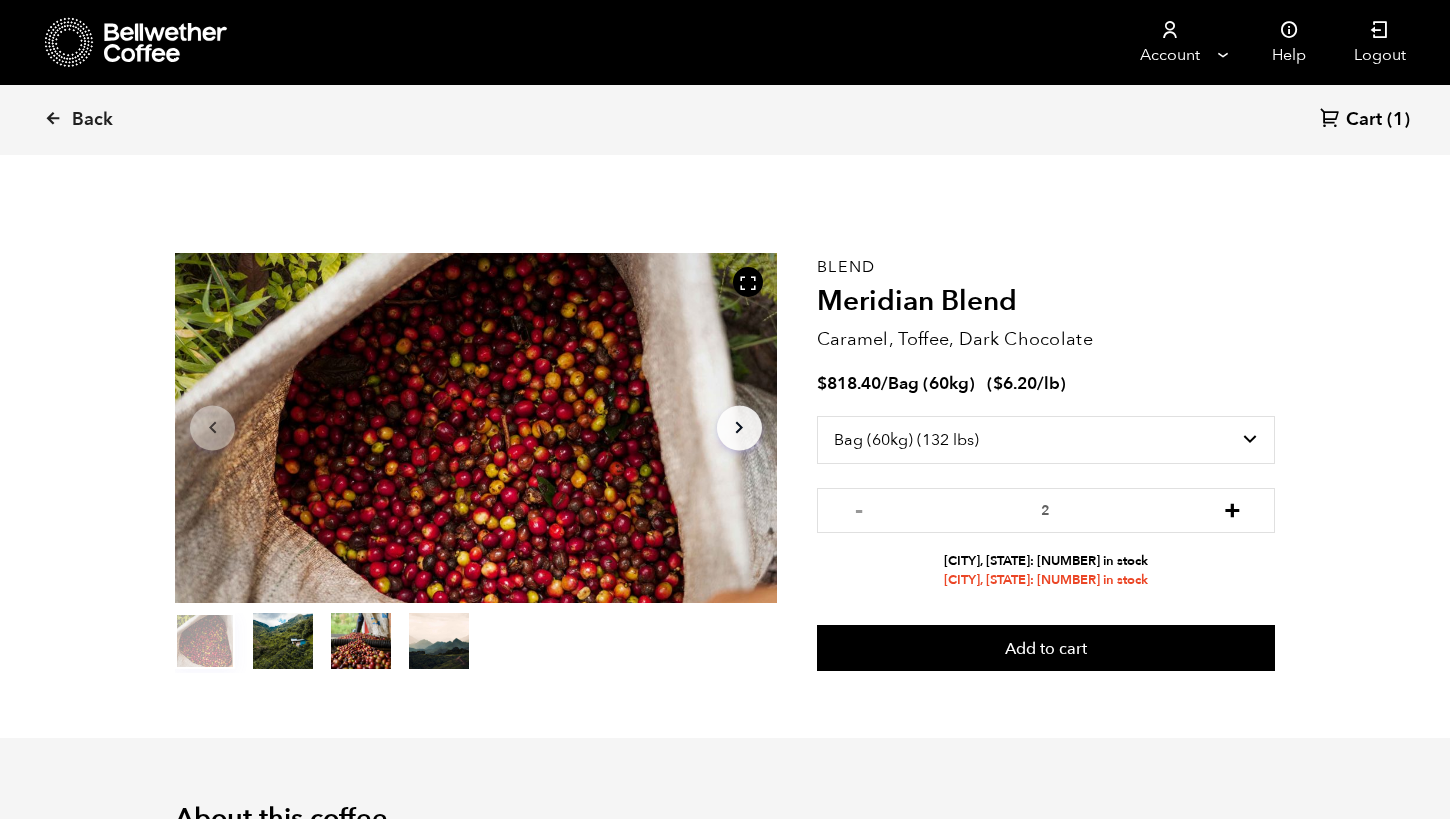 click on "+" at bounding box center (1232, 508) 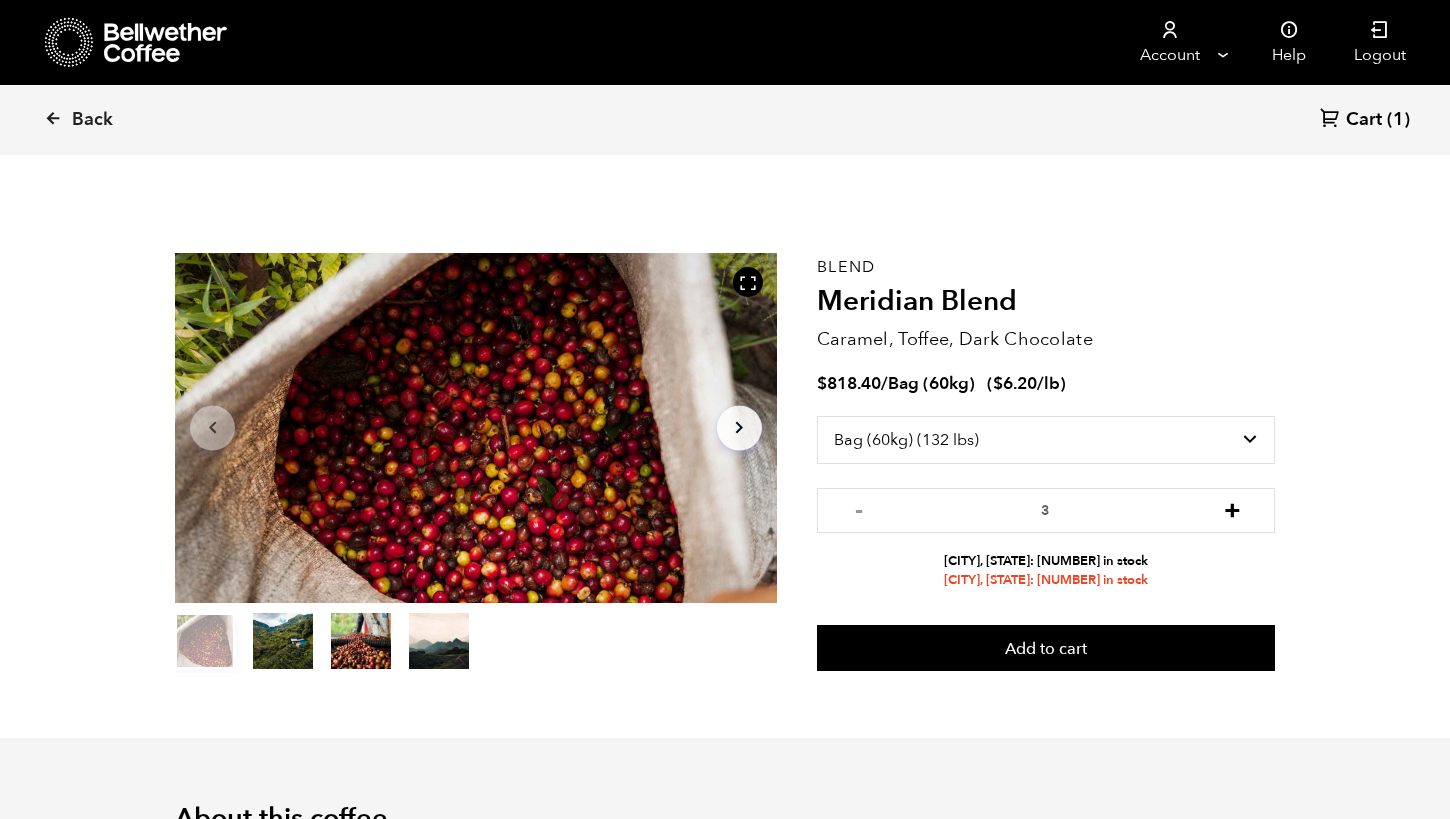 click on "+" at bounding box center [1232, 508] 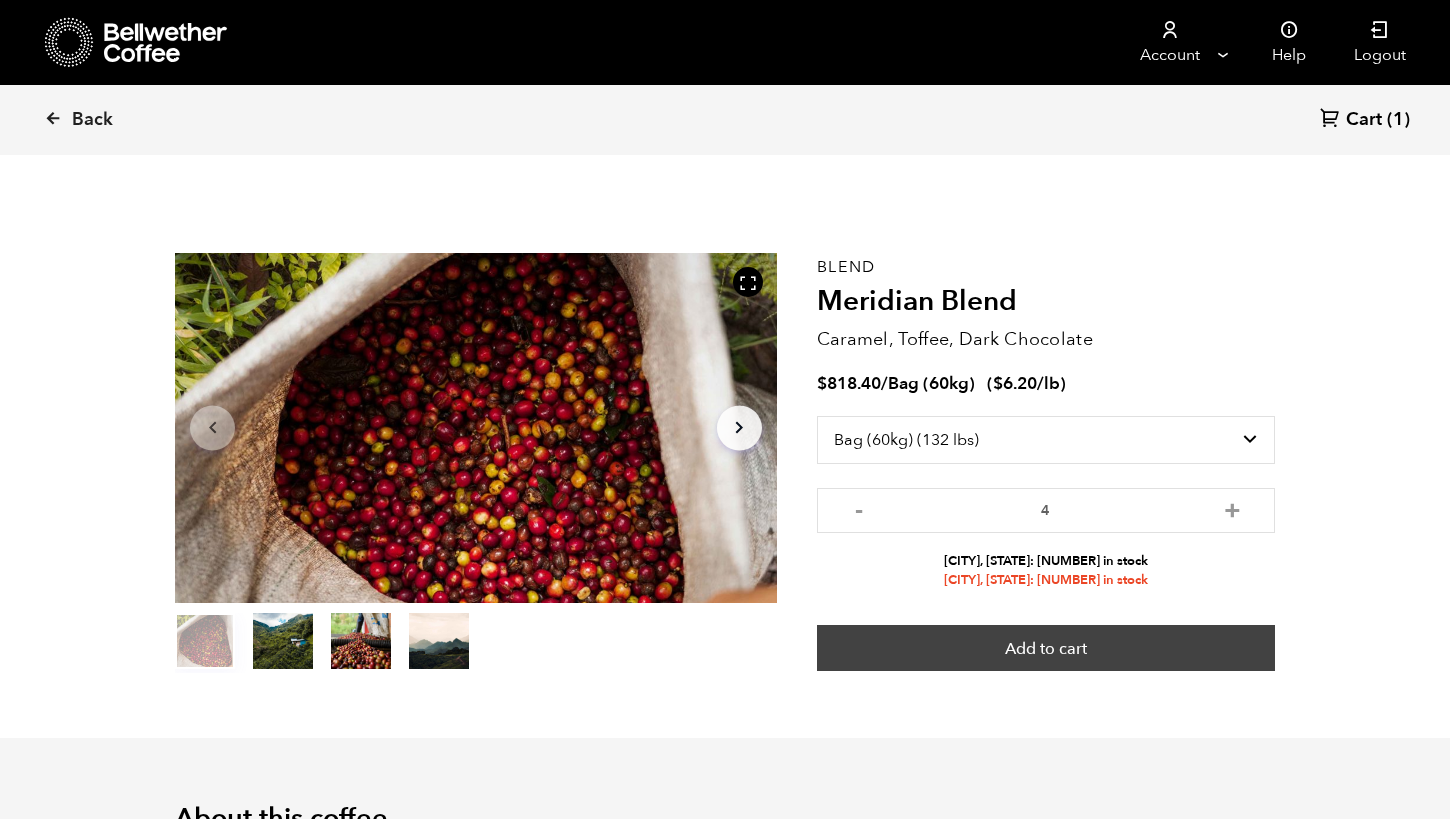 click on "Add to cart" at bounding box center (1046, 648) 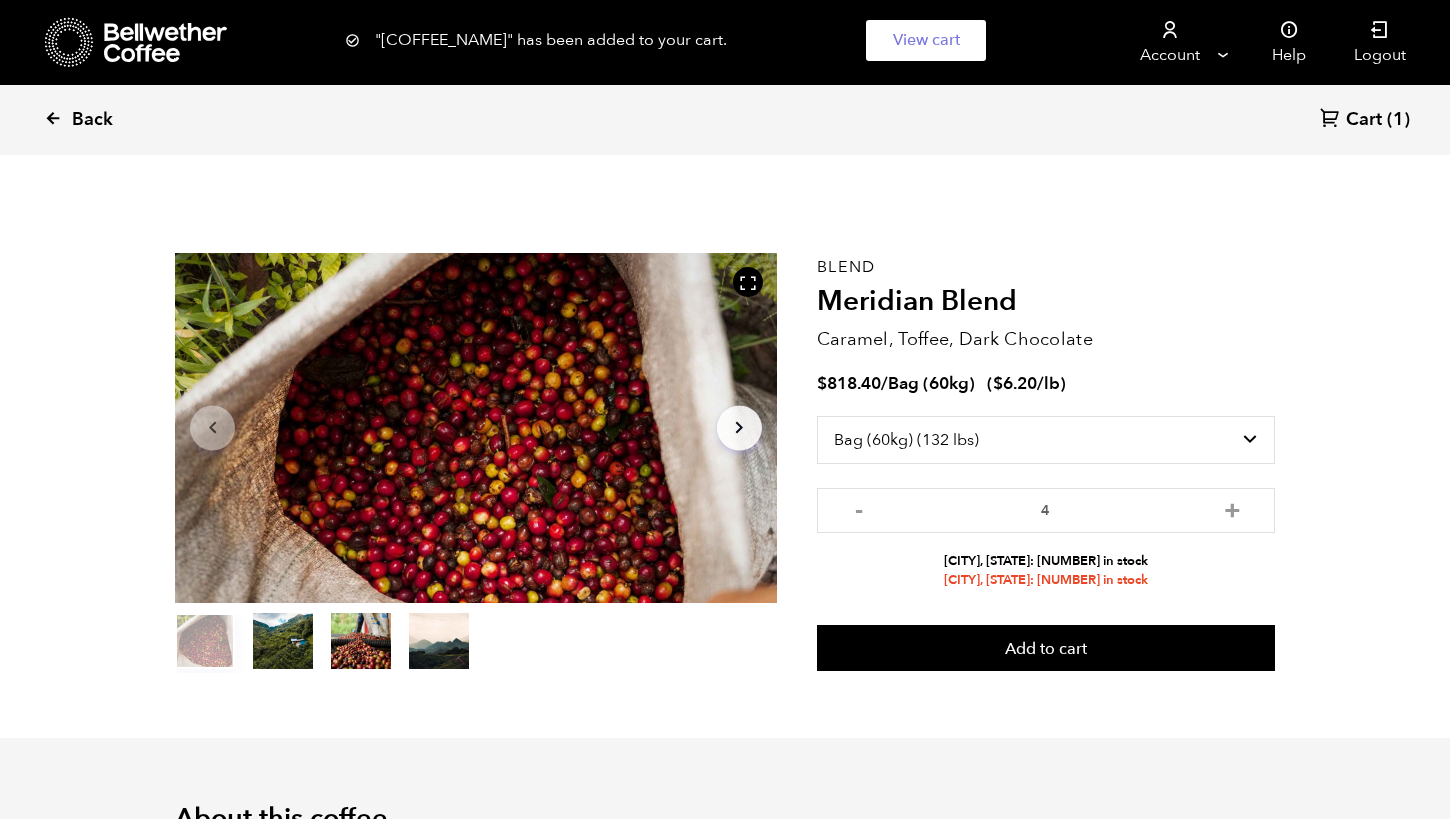 click on "Back" at bounding box center (106, 120) 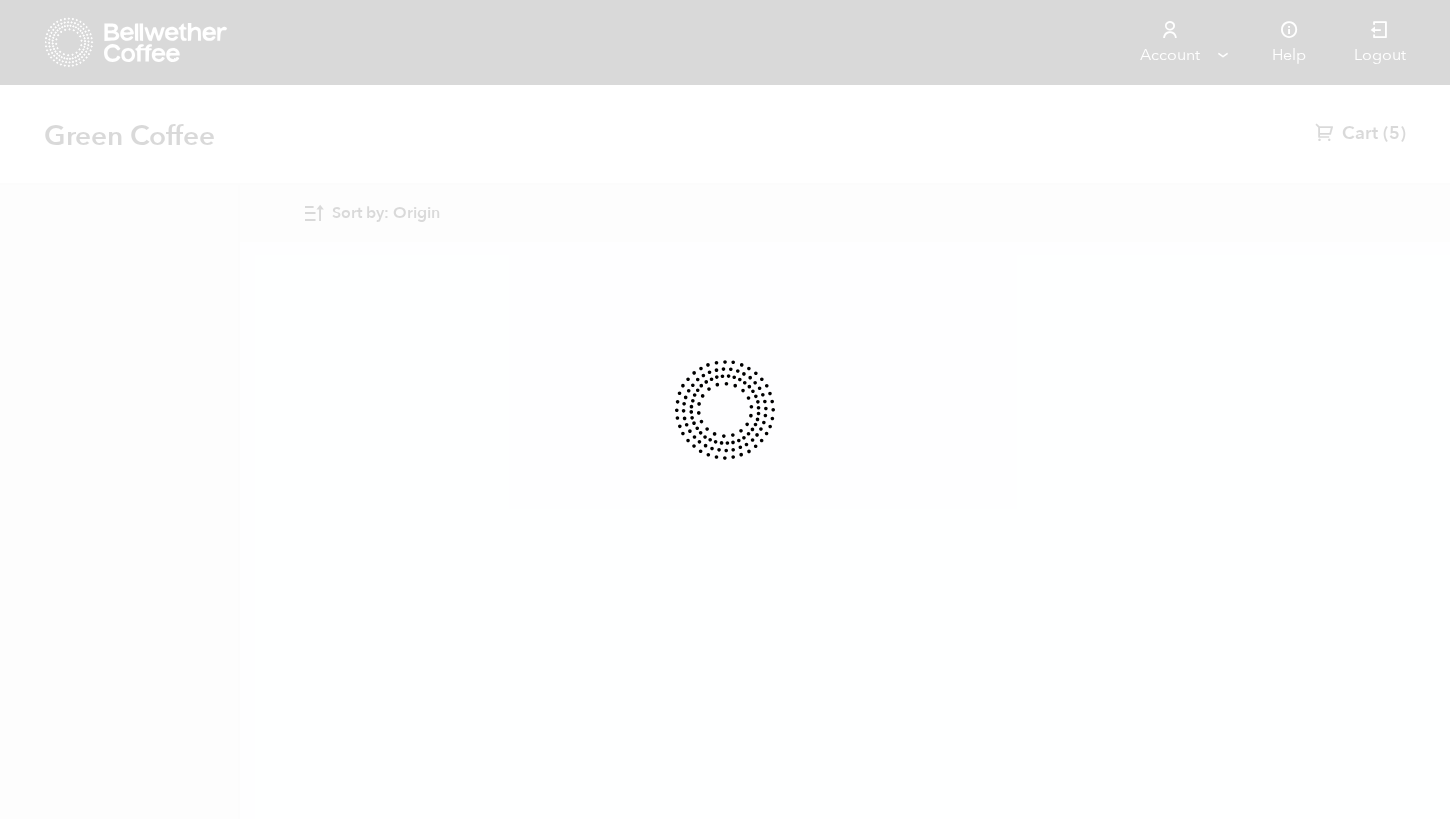 scroll, scrollTop: 0, scrollLeft: 0, axis: both 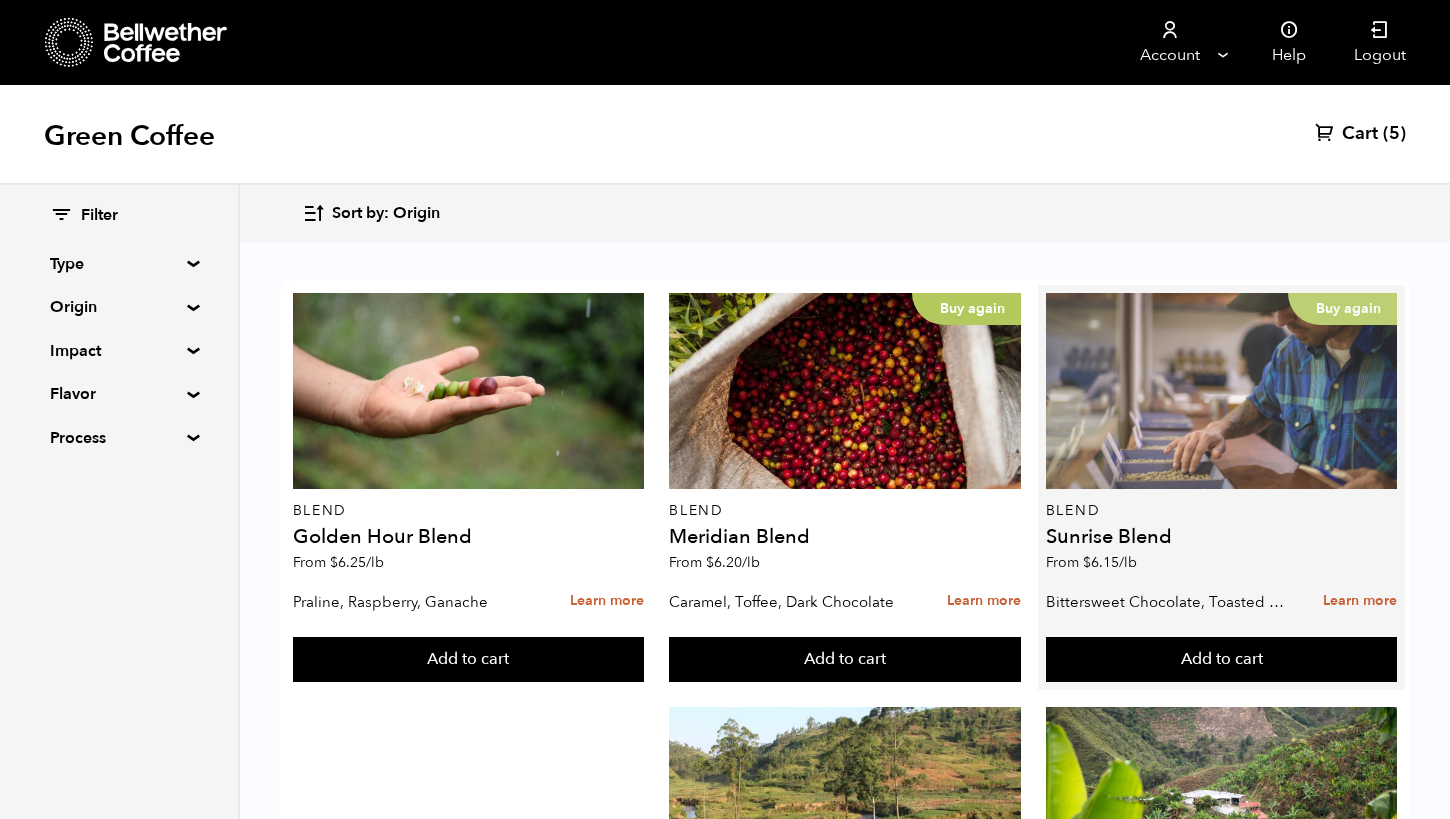 click on "Buy again" at bounding box center [1222, 391] 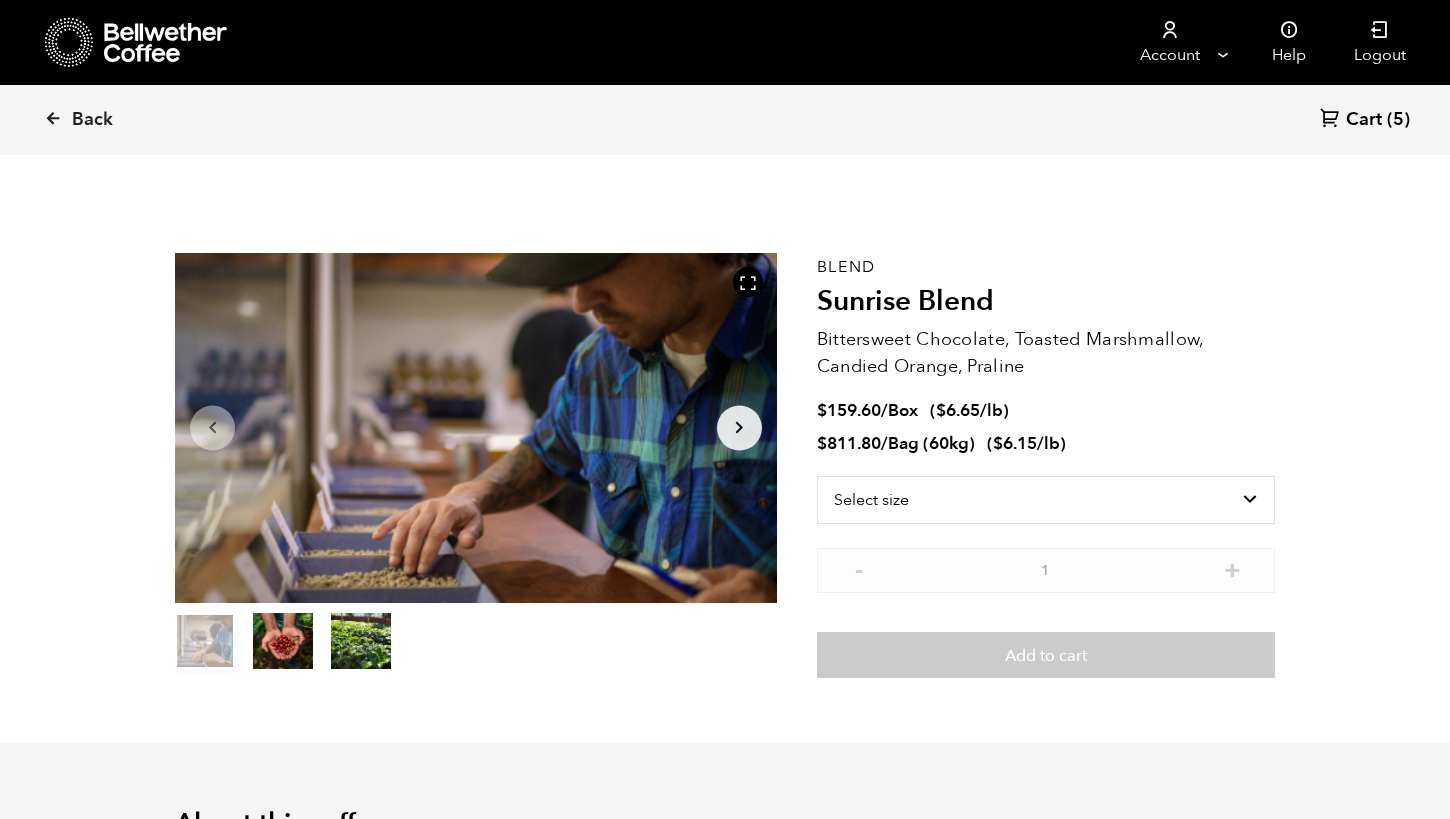 scroll, scrollTop: 0, scrollLeft: 0, axis: both 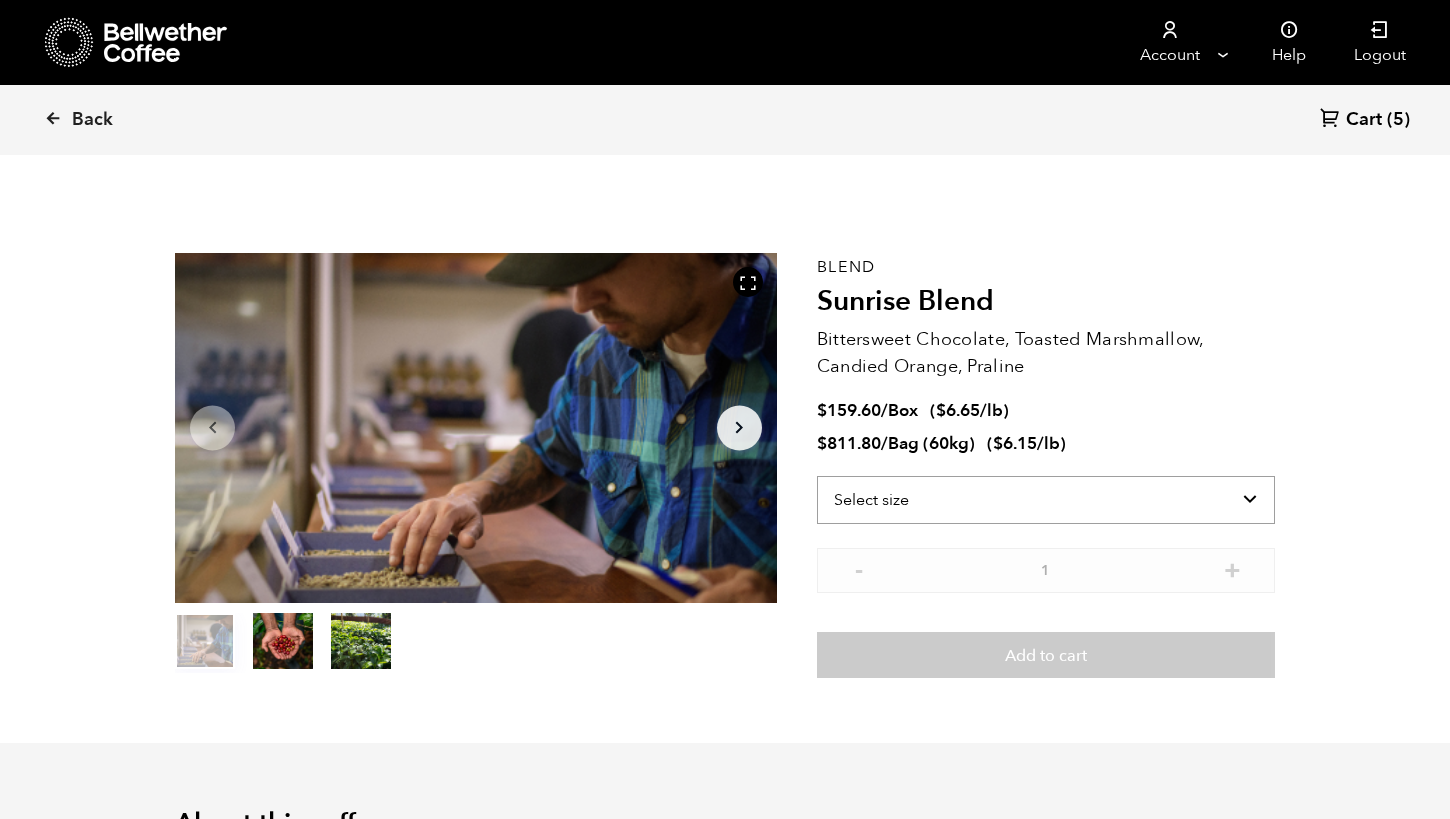 select on "bag-3" 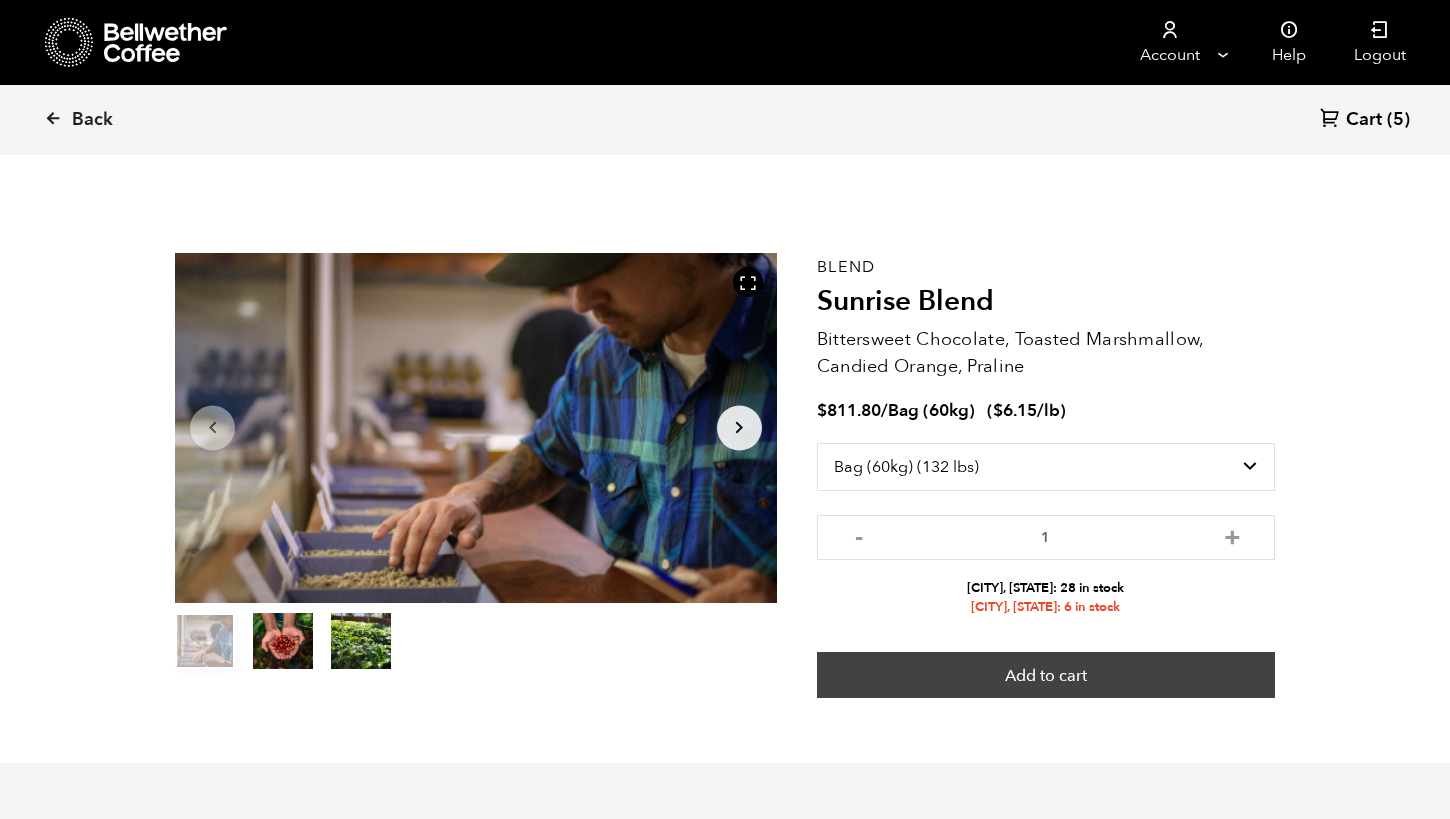 click on "Add to cart" at bounding box center [1046, 675] 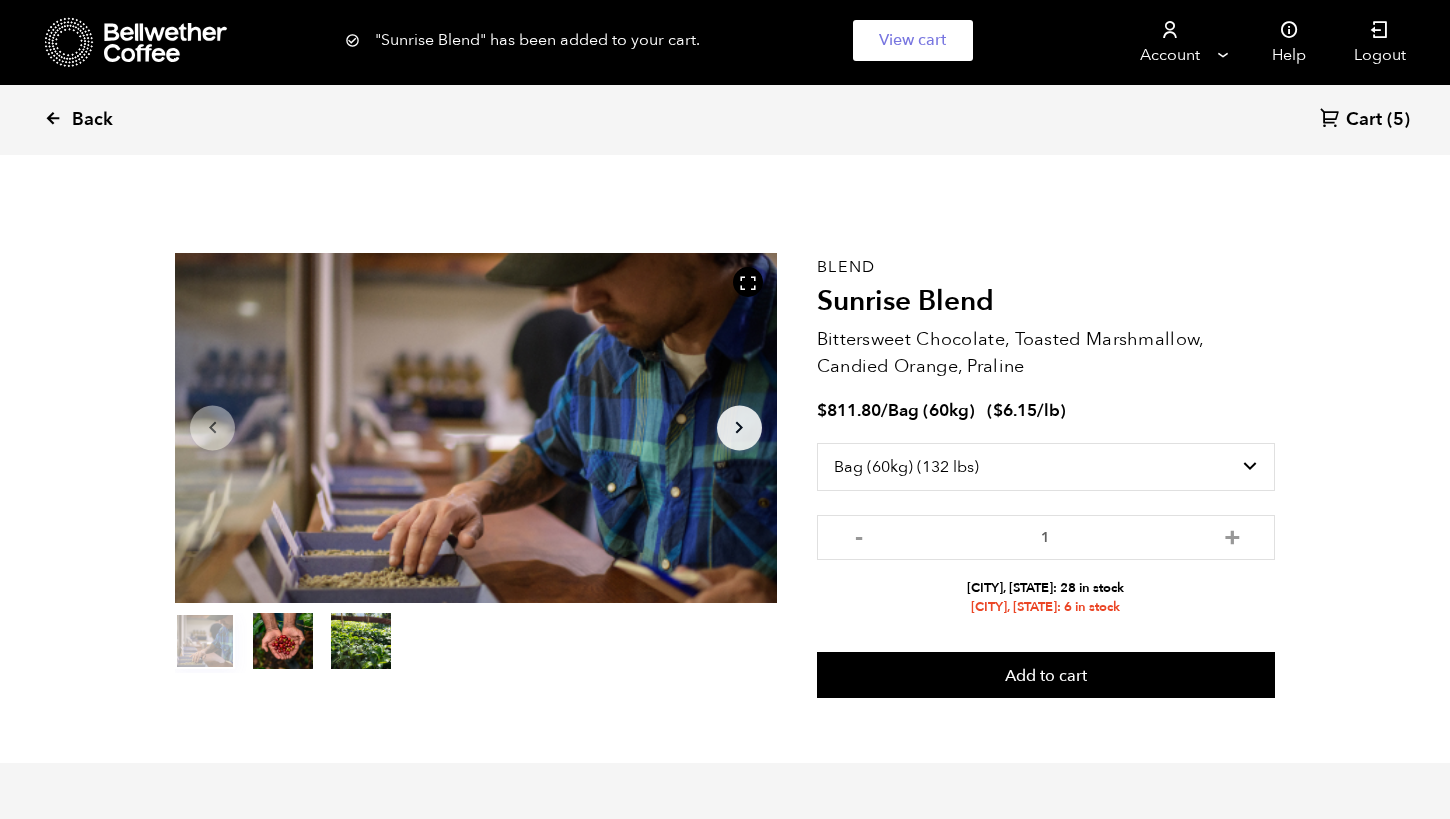 click at bounding box center [53, 118] 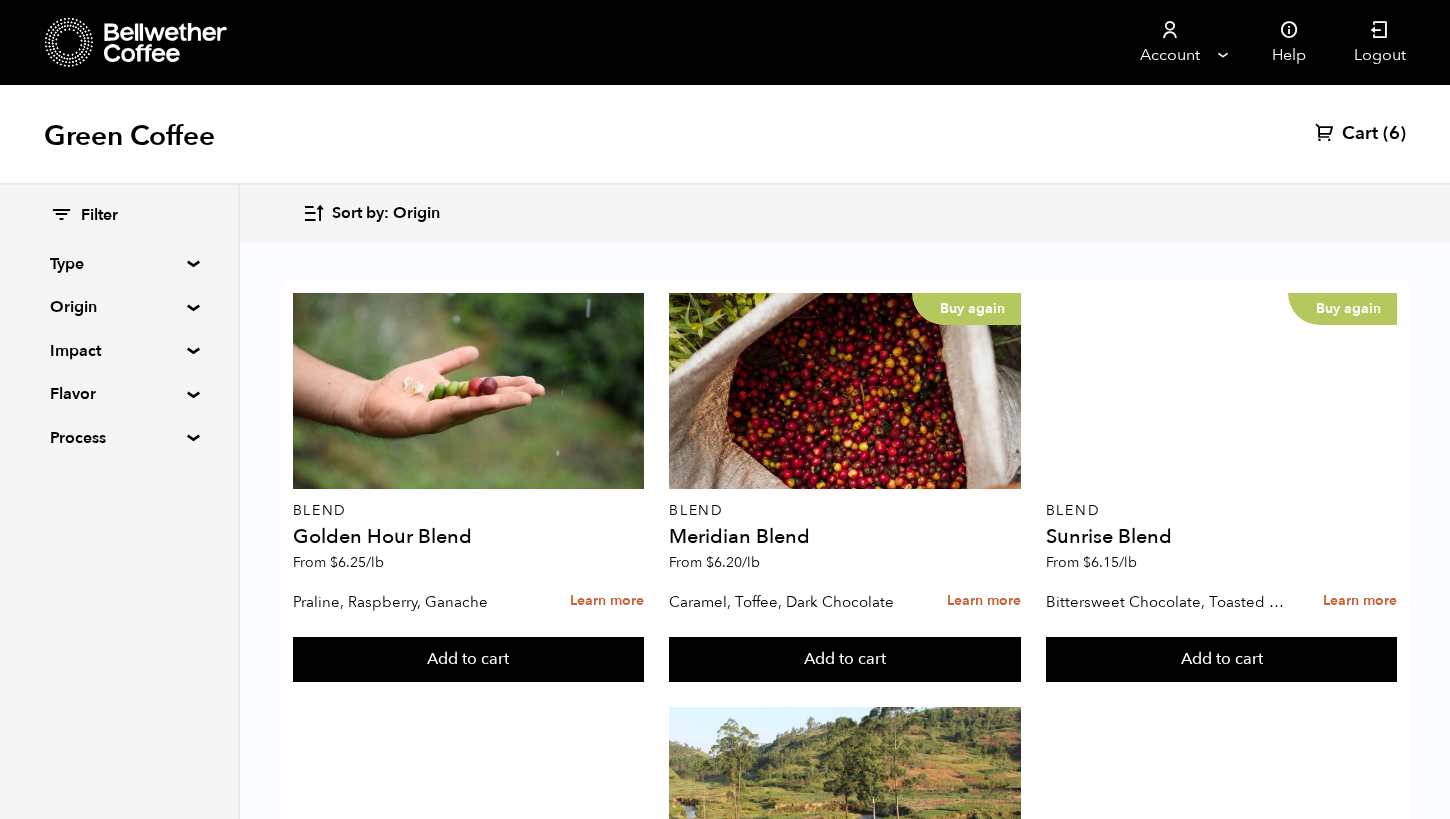 scroll, scrollTop: 2409, scrollLeft: 0, axis: vertical 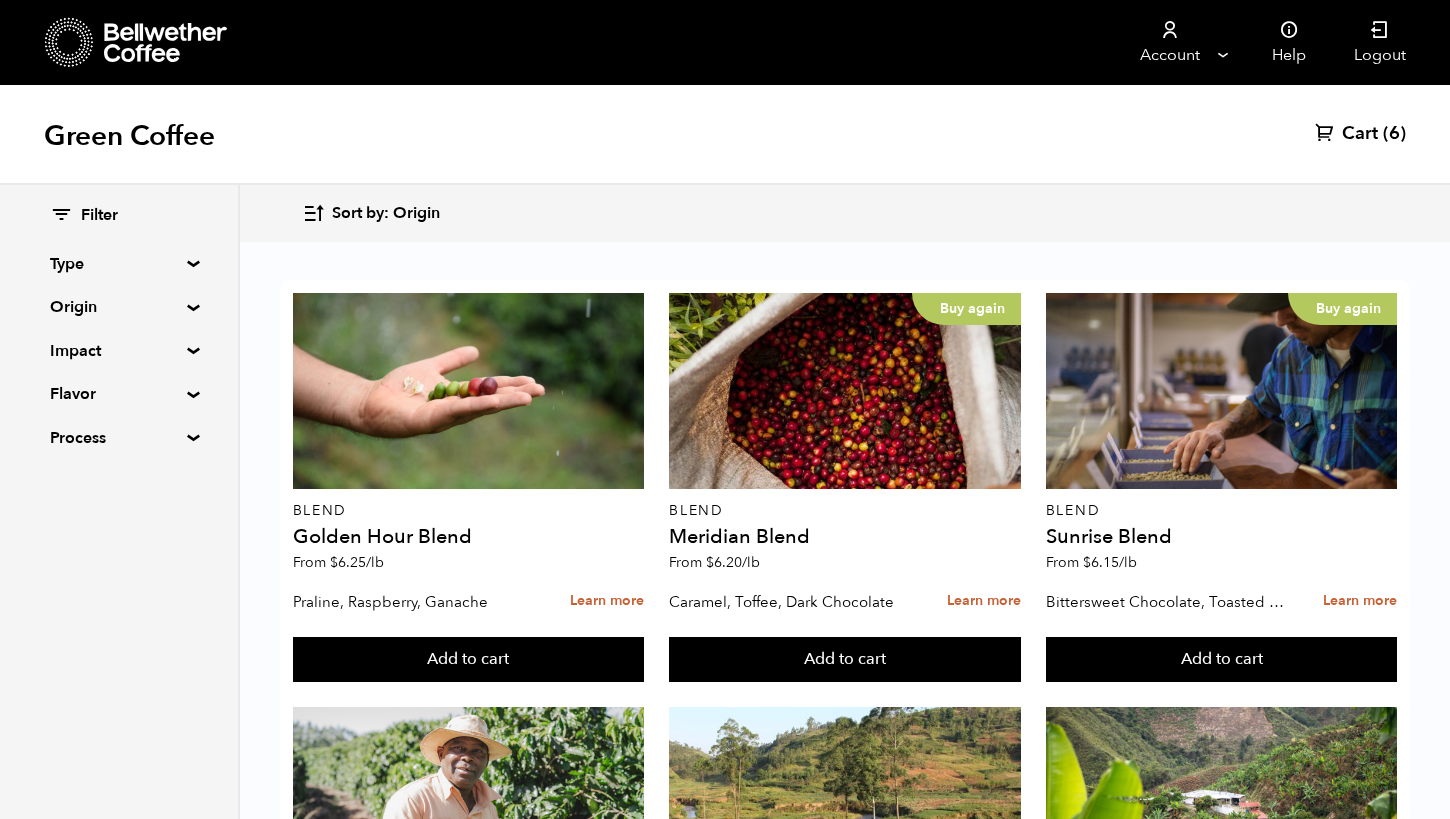 click on "Origin" at bounding box center [119, 307] 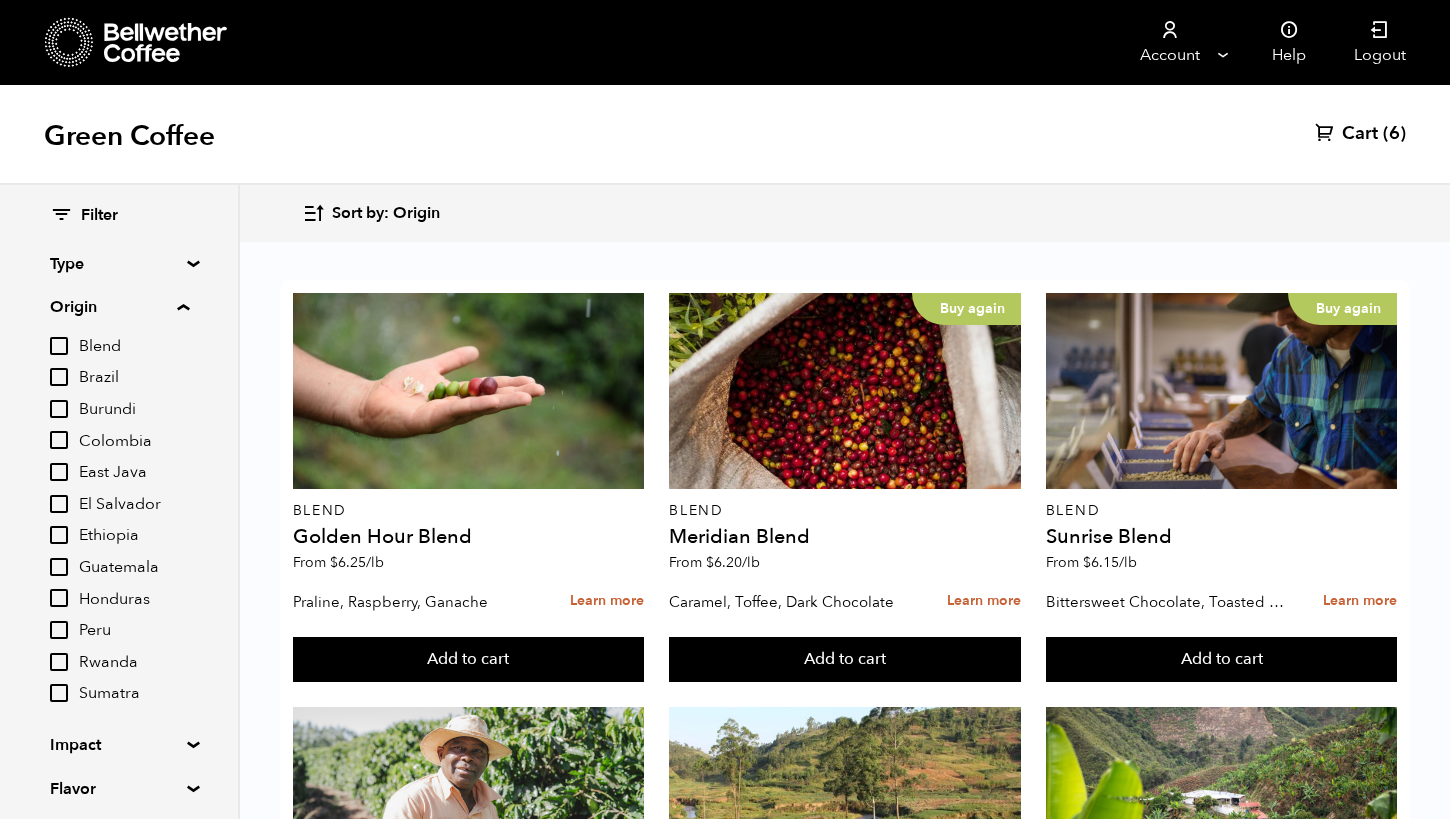 scroll, scrollTop: 0, scrollLeft: 0, axis: both 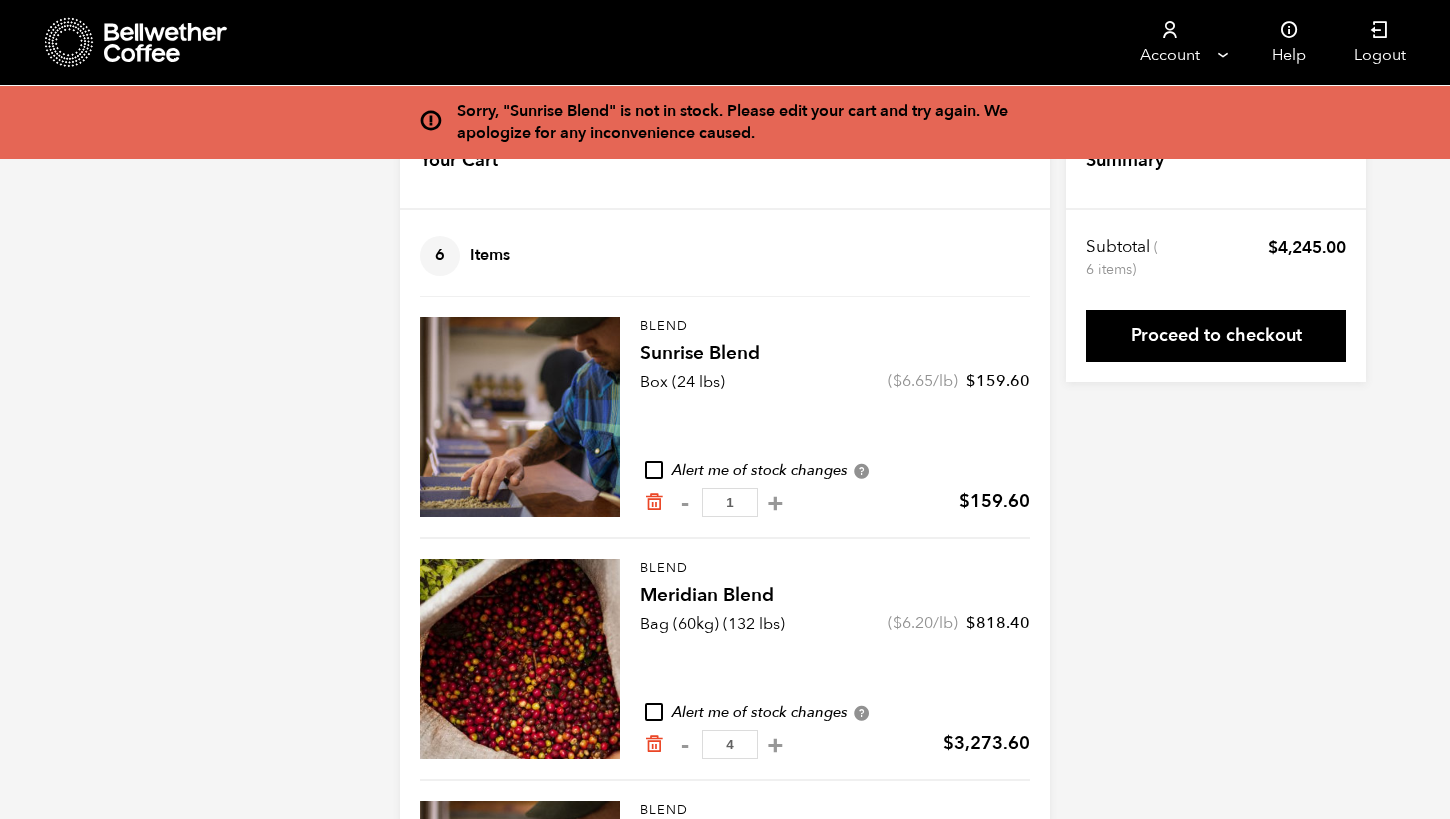 click at bounding box center (654, 470) 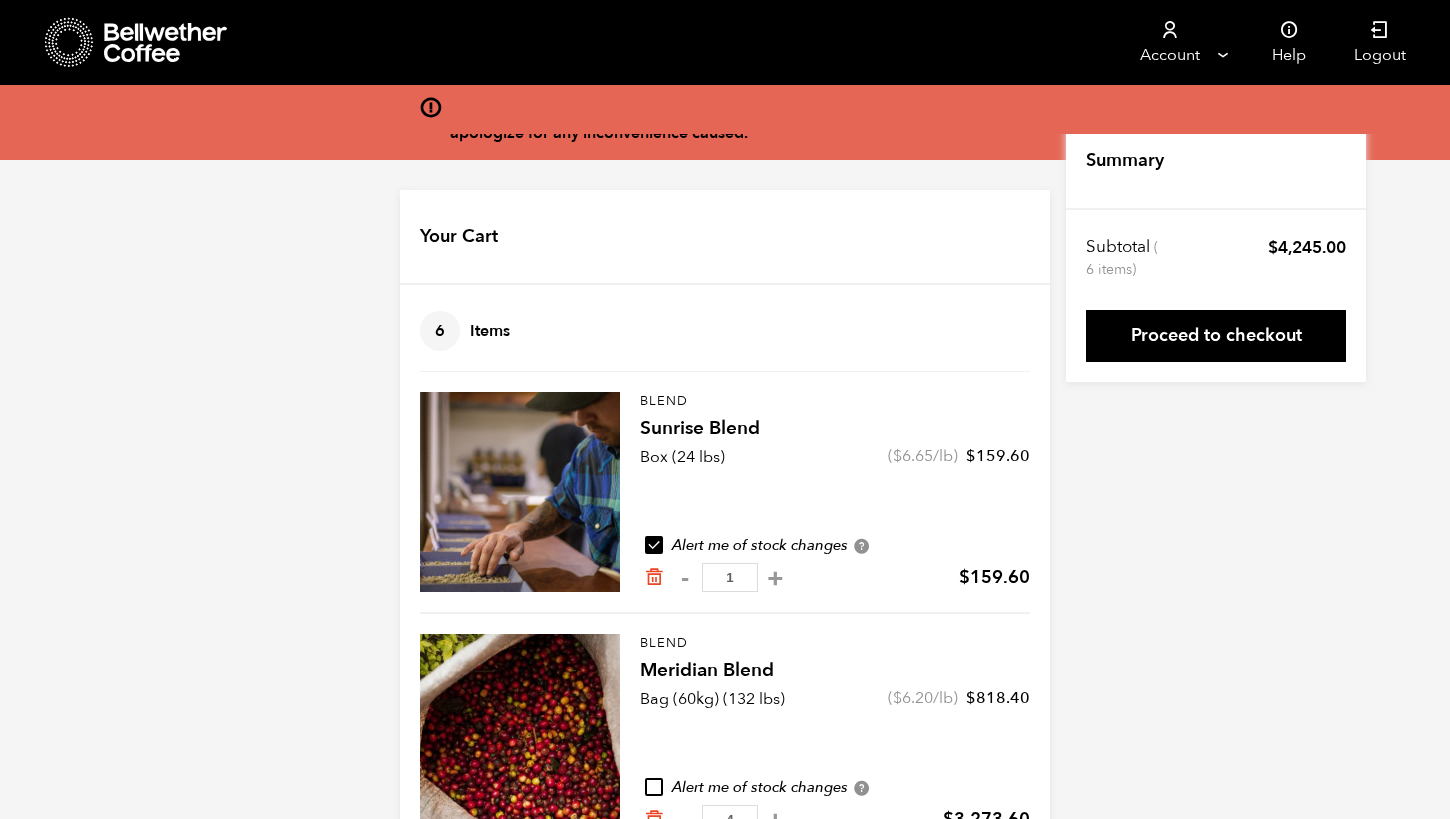 scroll, scrollTop: 0, scrollLeft: 0, axis: both 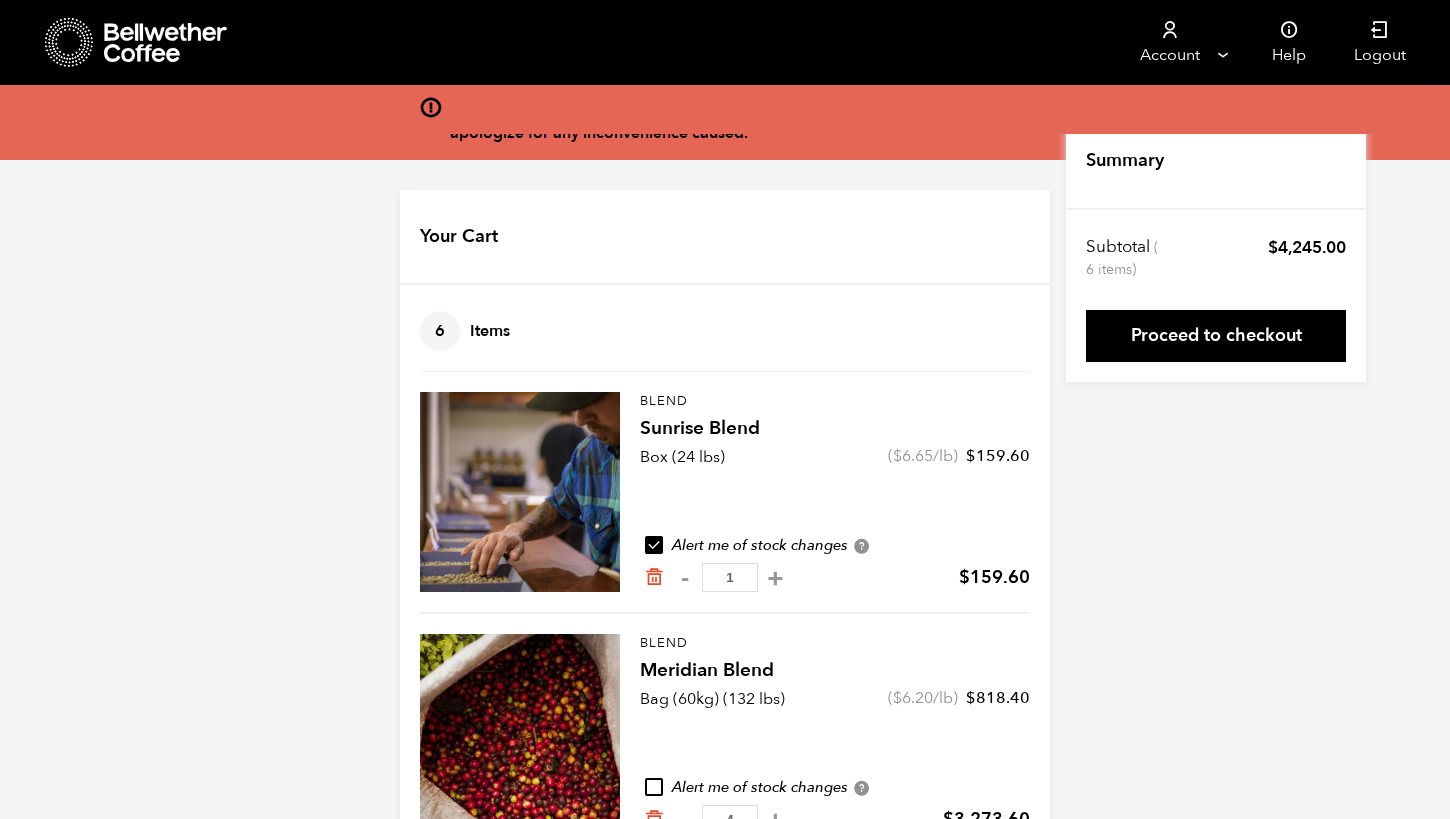 click at bounding box center (430, 107) 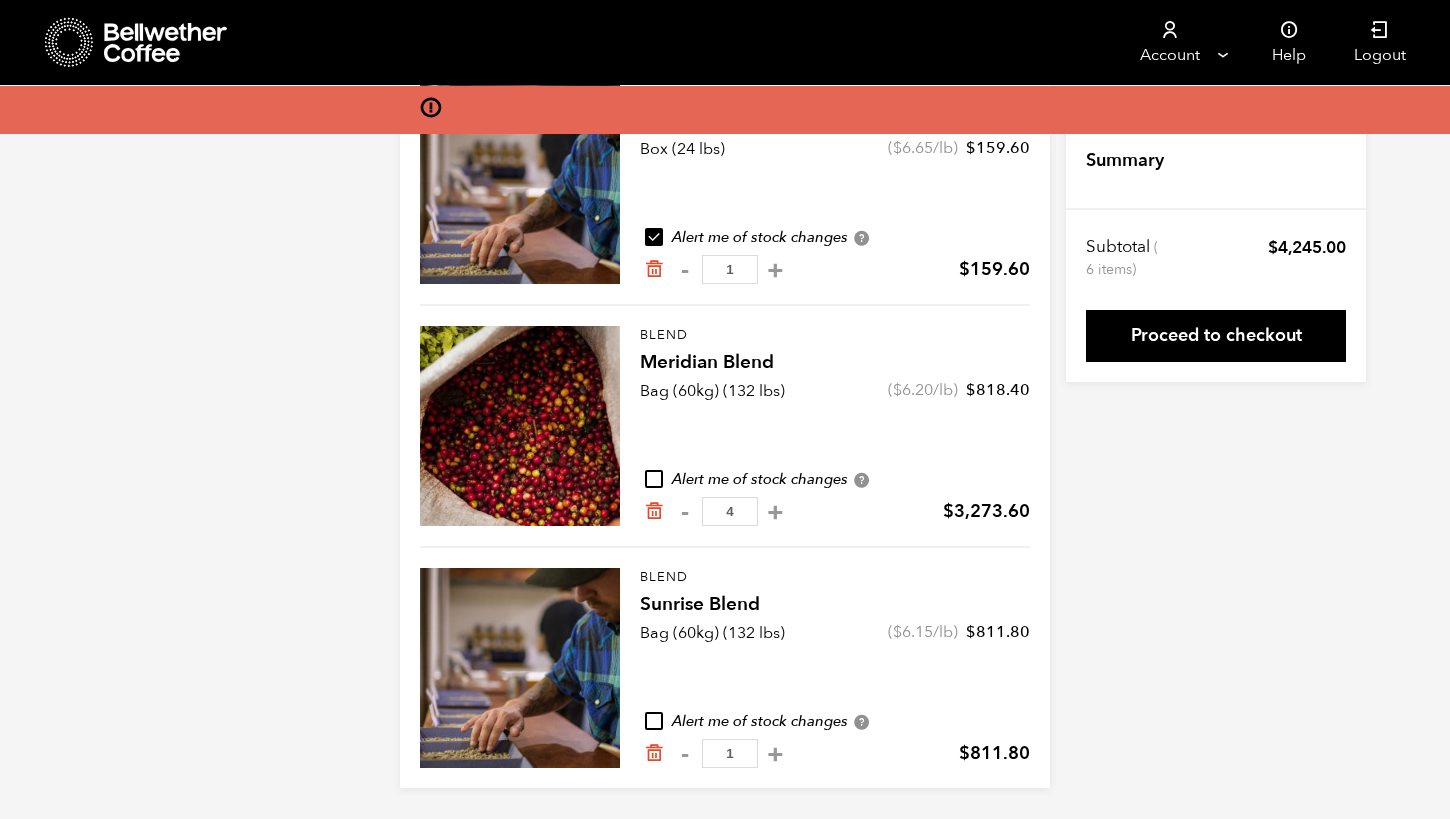 scroll, scrollTop: 307, scrollLeft: 0, axis: vertical 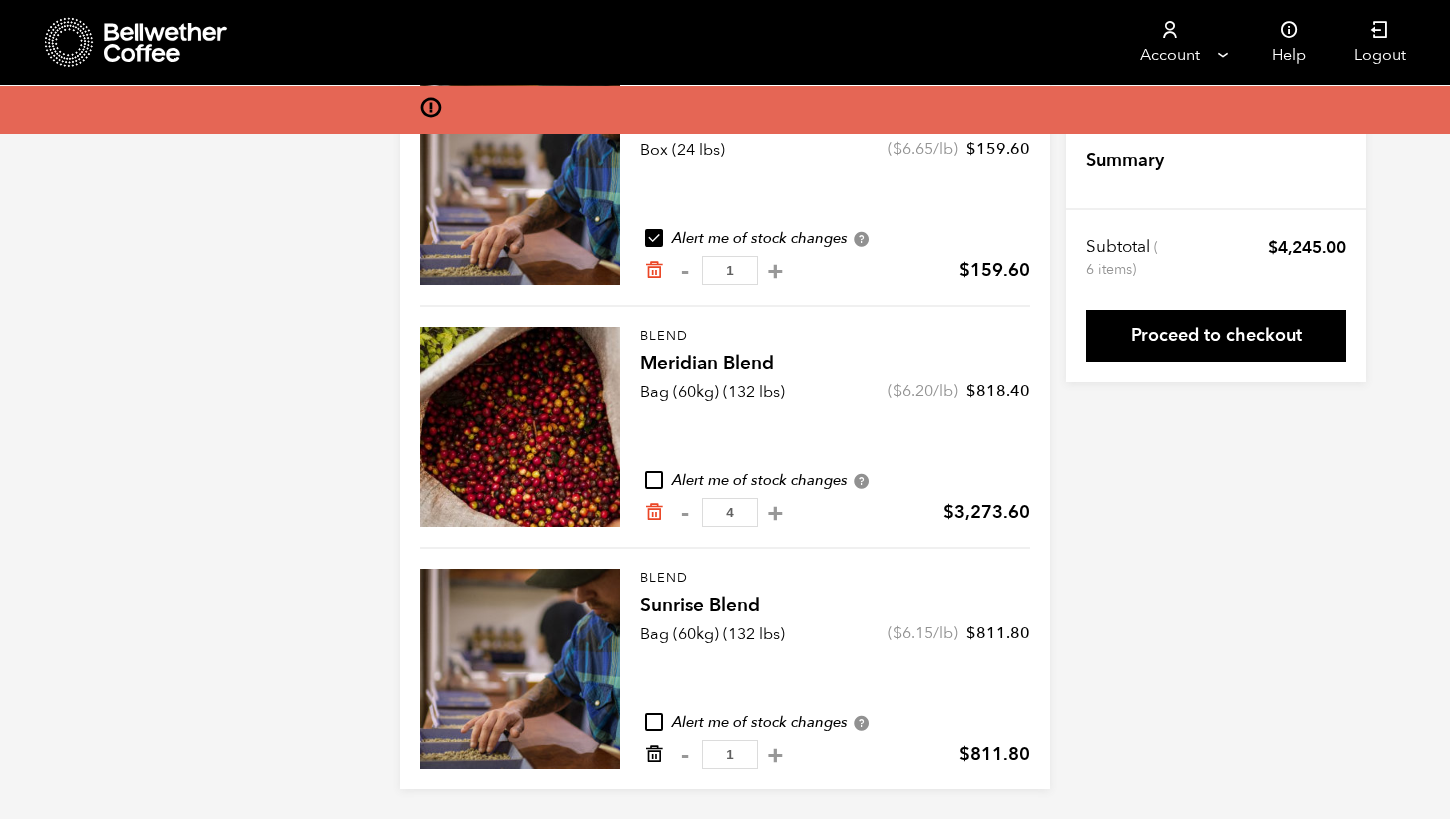 click at bounding box center (654, 754) 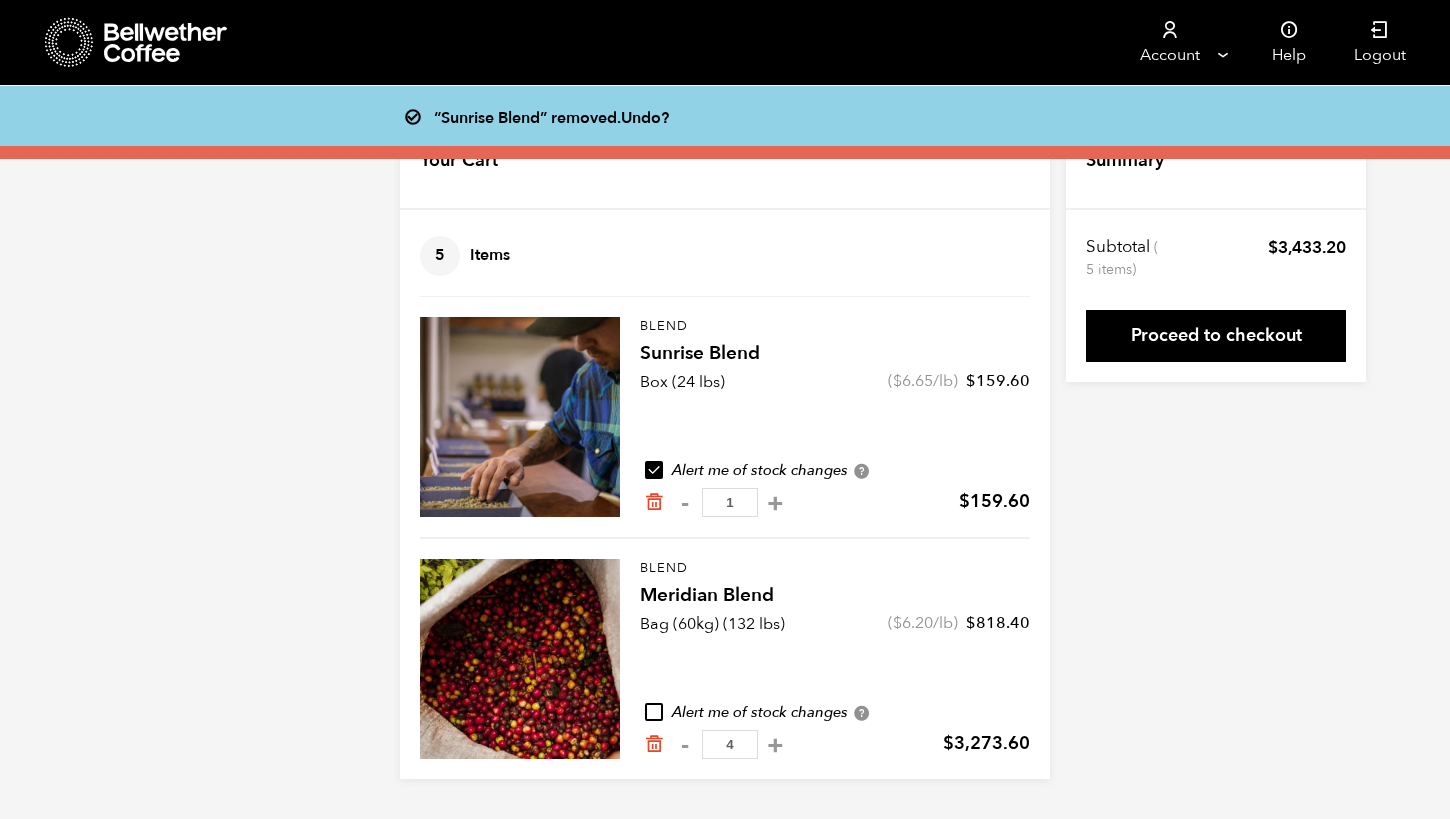 scroll, scrollTop: 0, scrollLeft: 0, axis: both 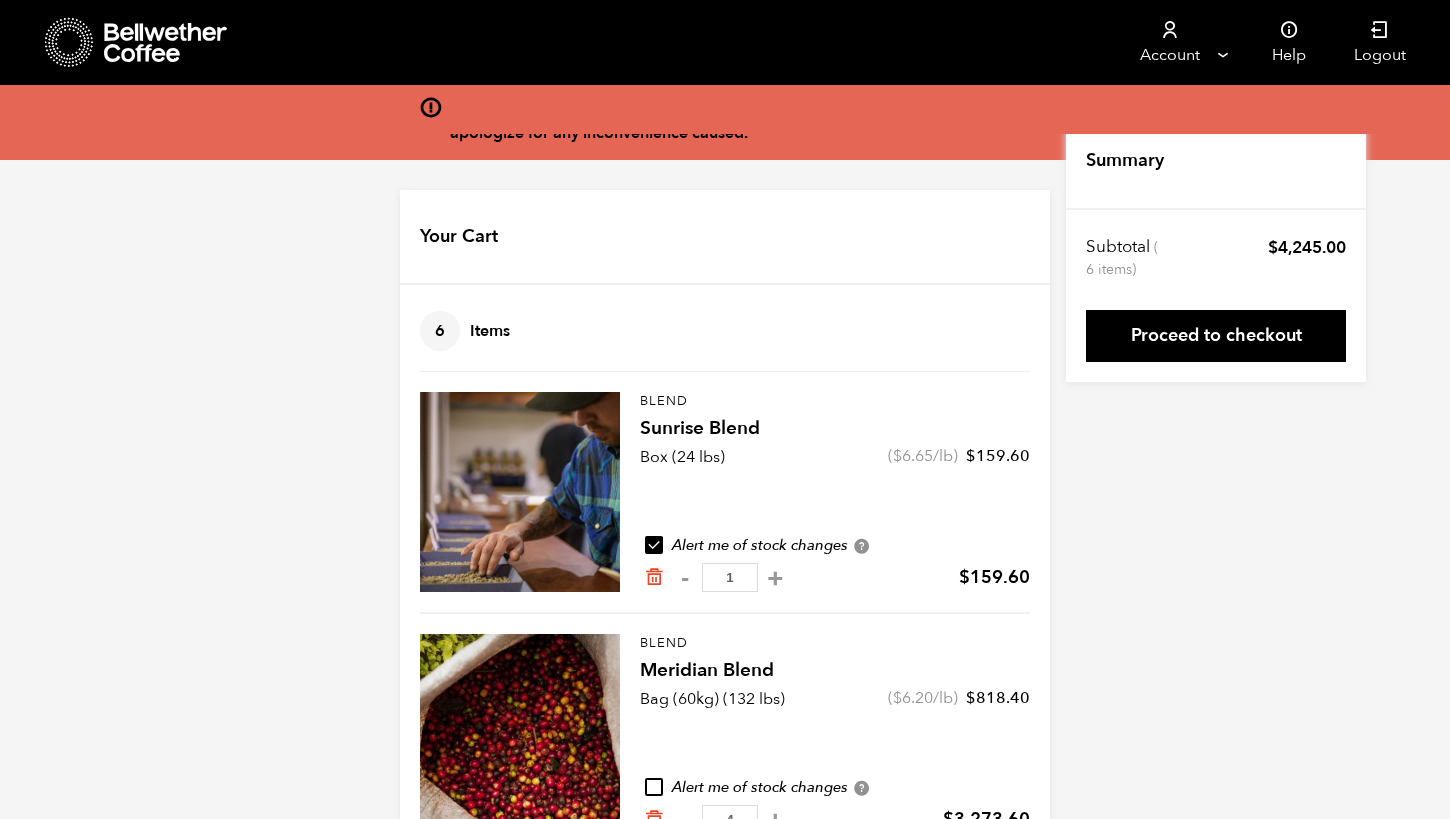 click on "Sorry, "Sunrise Blend" is not in stock. Please edit your cart and try again. We apologize for any inconvenience caused." at bounding box center [725, 122] 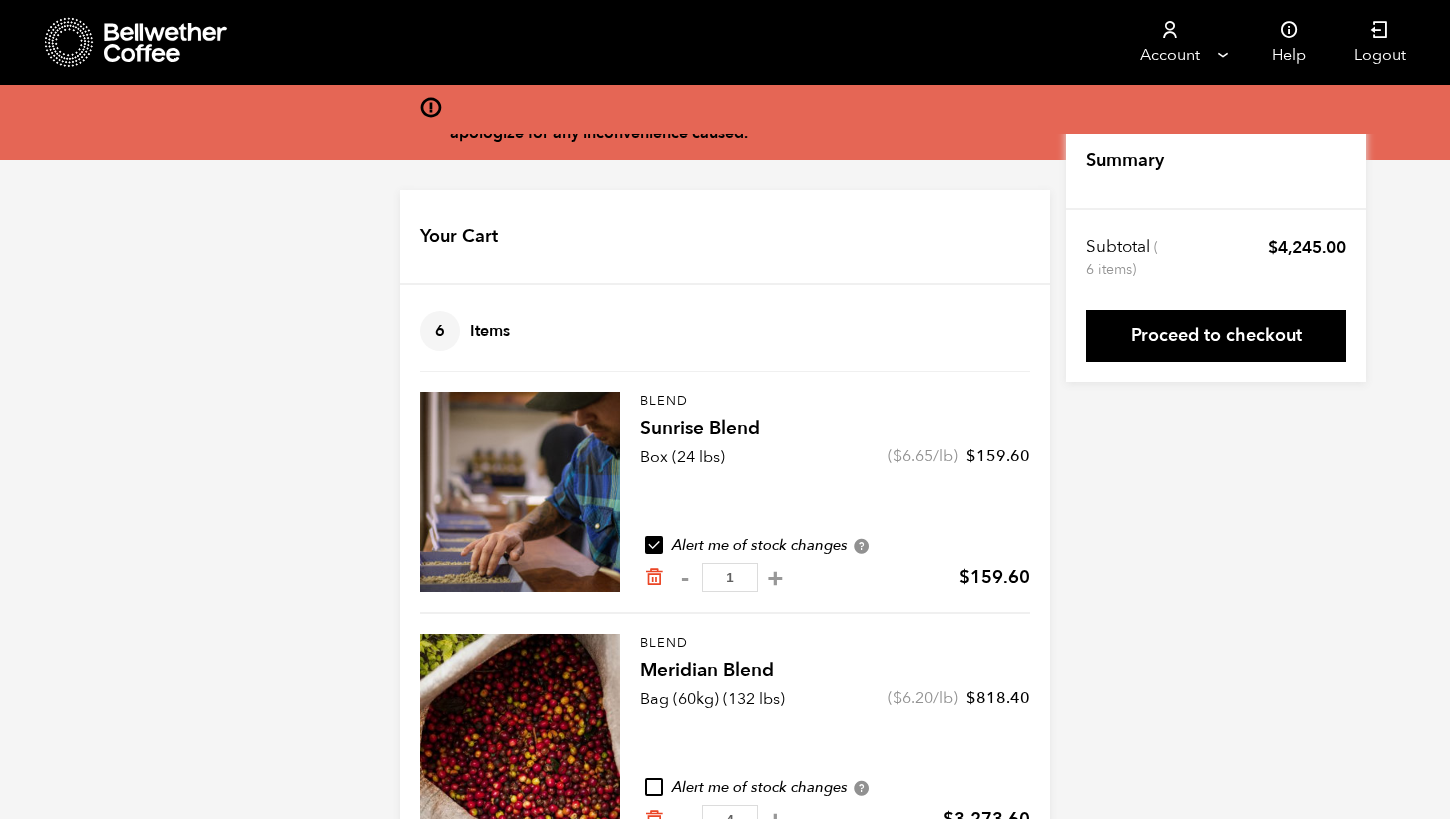 scroll, scrollTop: 0, scrollLeft: 0, axis: both 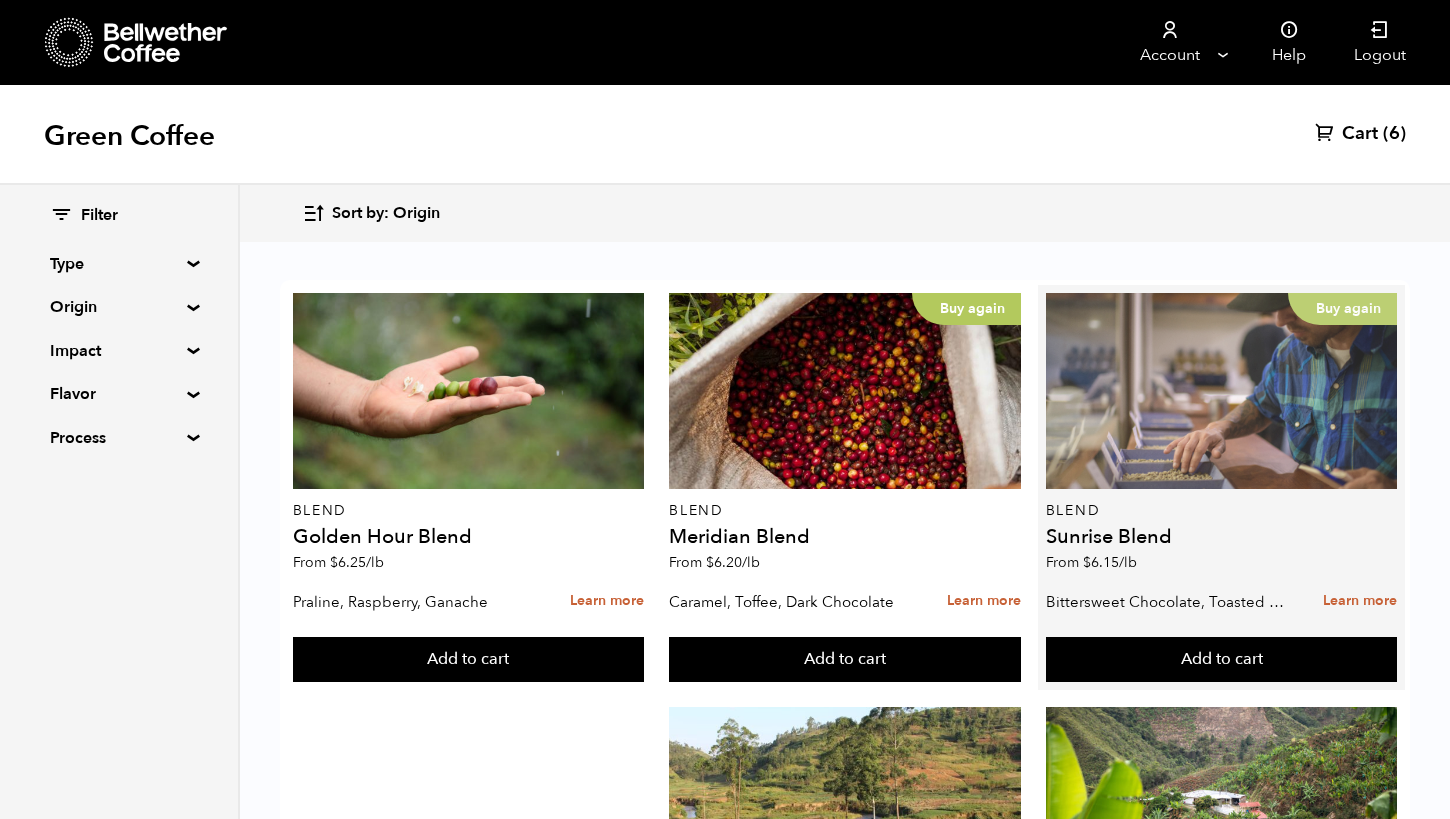 click on "Buy again" at bounding box center (1222, 391) 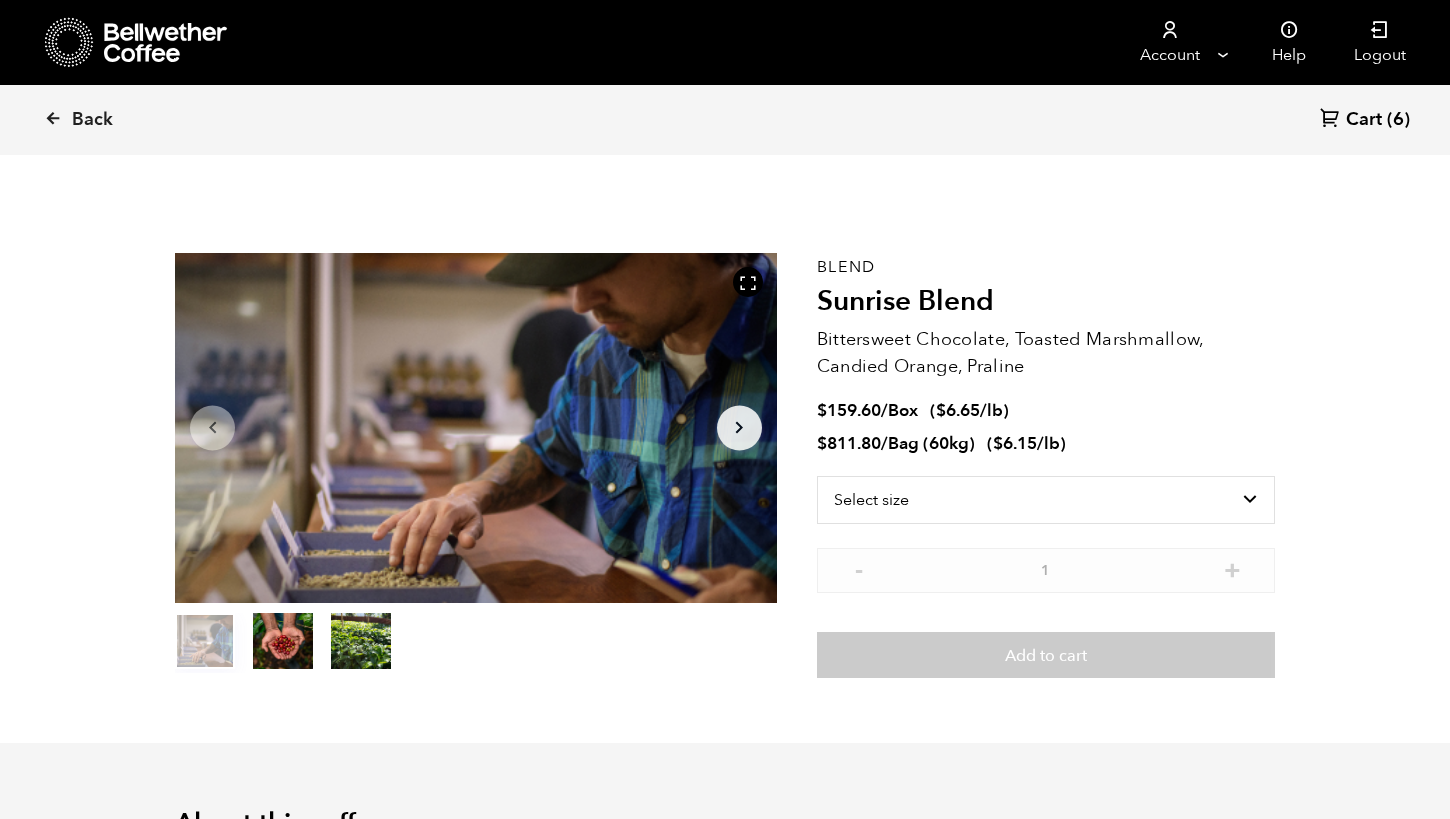 scroll, scrollTop: 0, scrollLeft: 0, axis: both 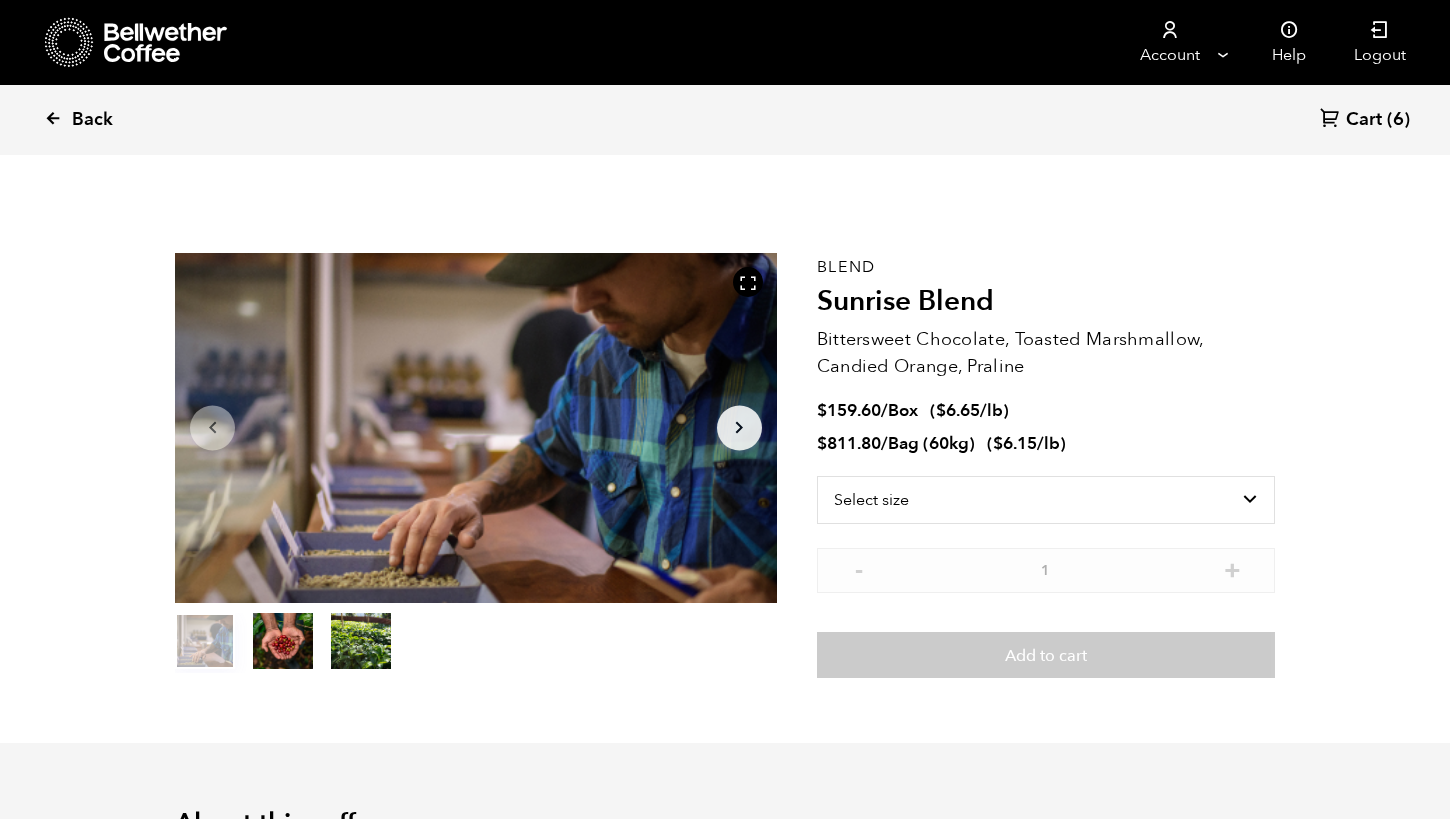 click on "Back" at bounding box center (106, 120) 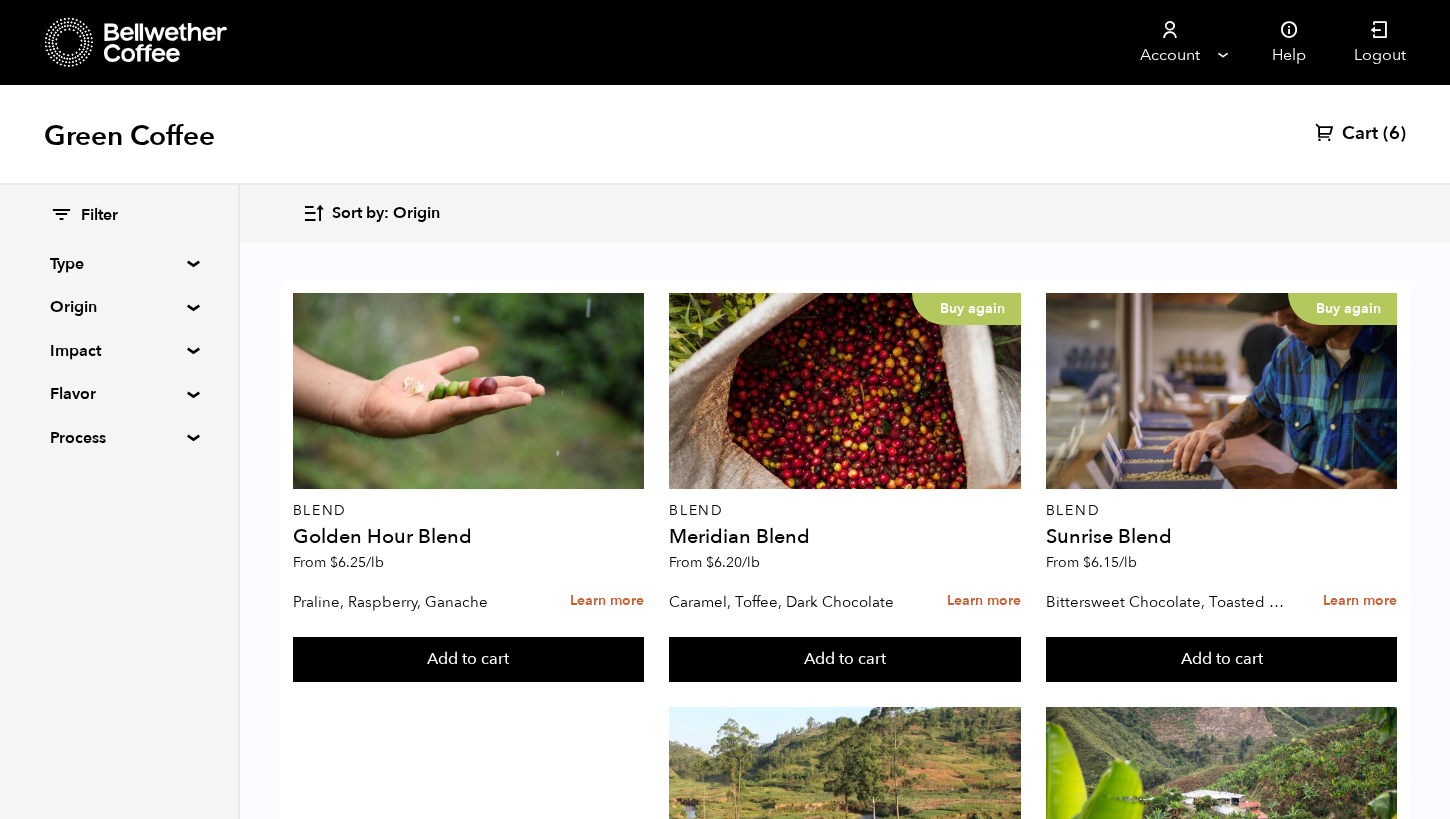 scroll, scrollTop: 0, scrollLeft: 0, axis: both 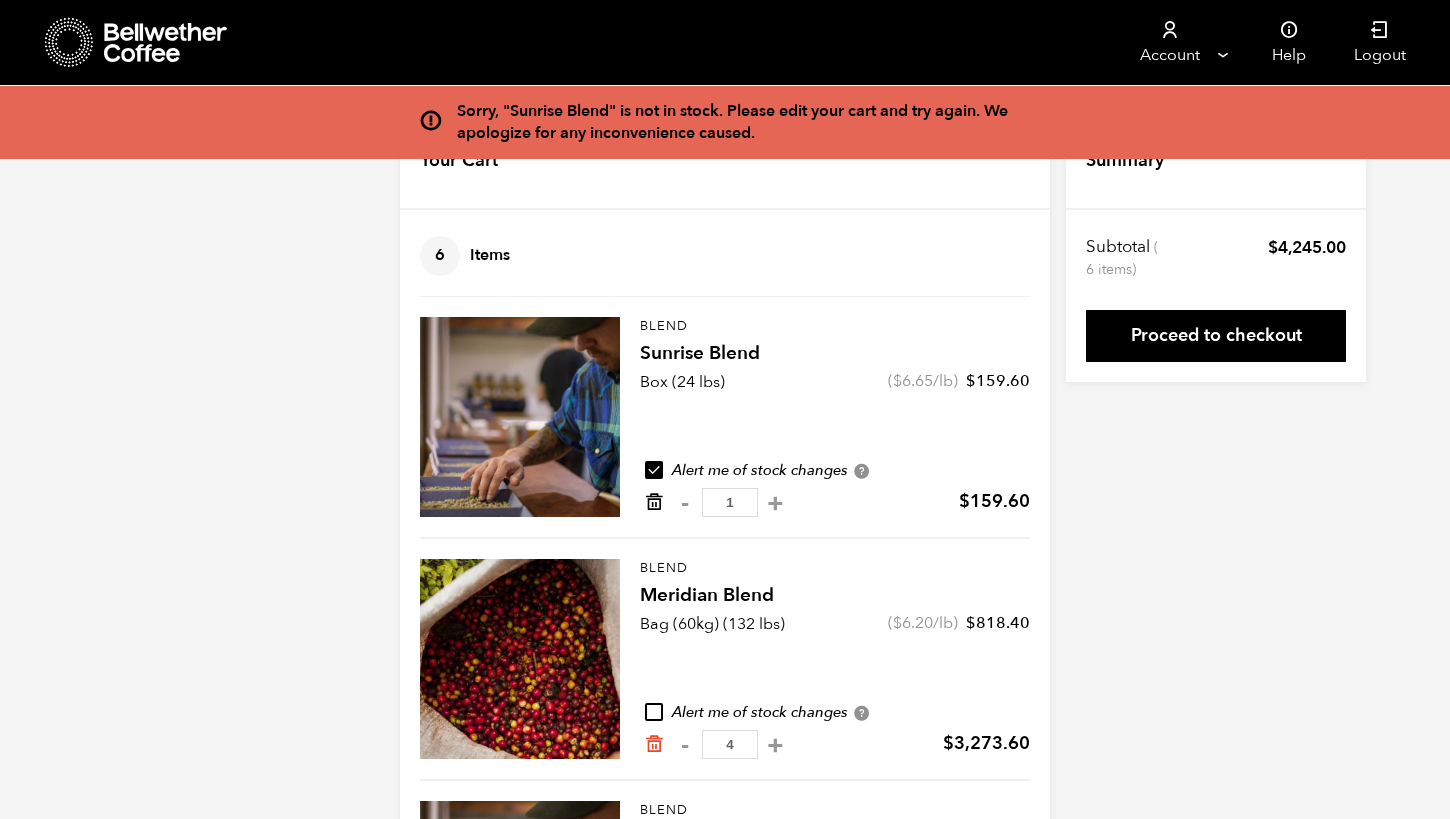 click at bounding box center (654, 502) 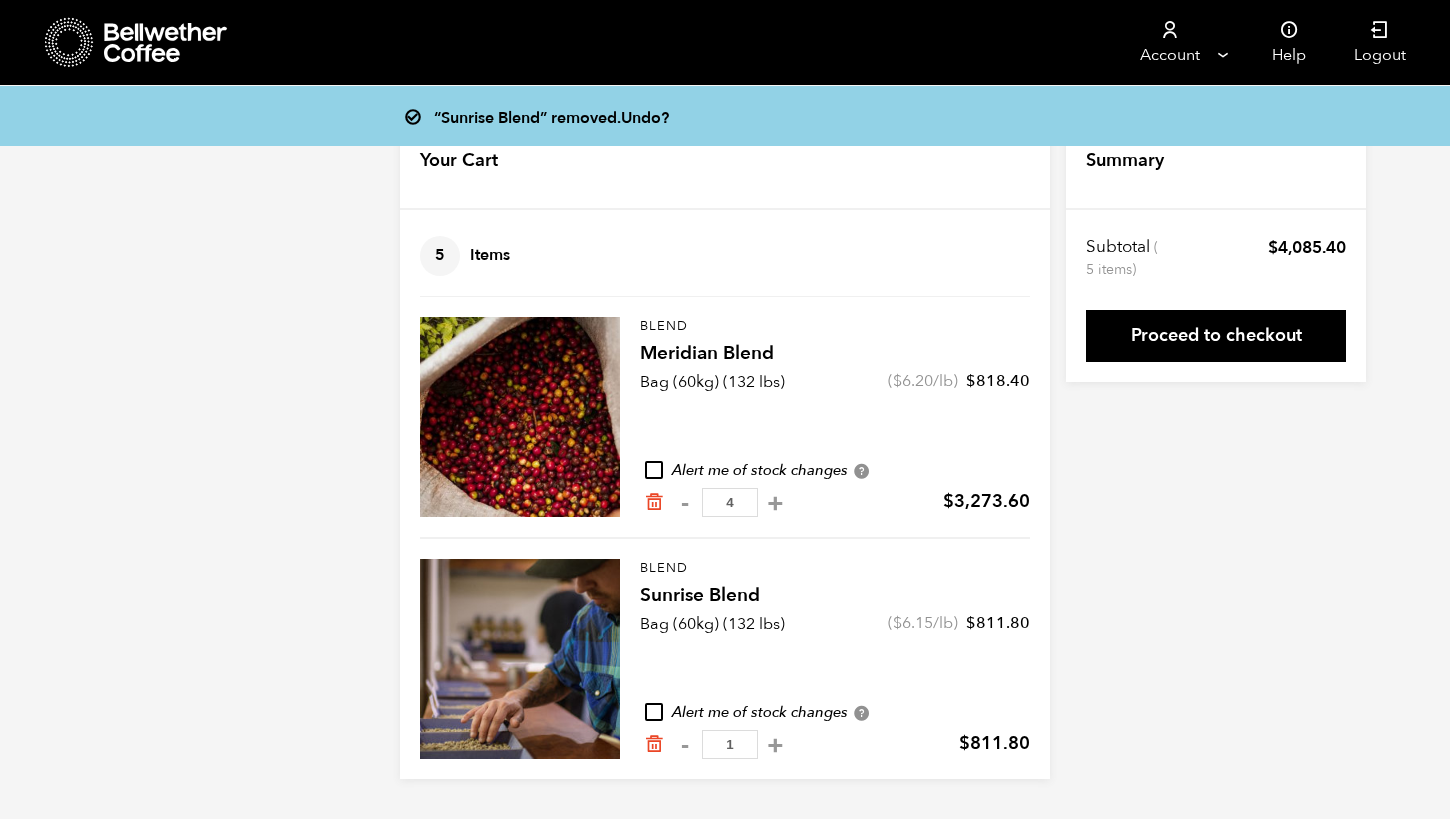 scroll, scrollTop: 0, scrollLeft: 0, axis: both 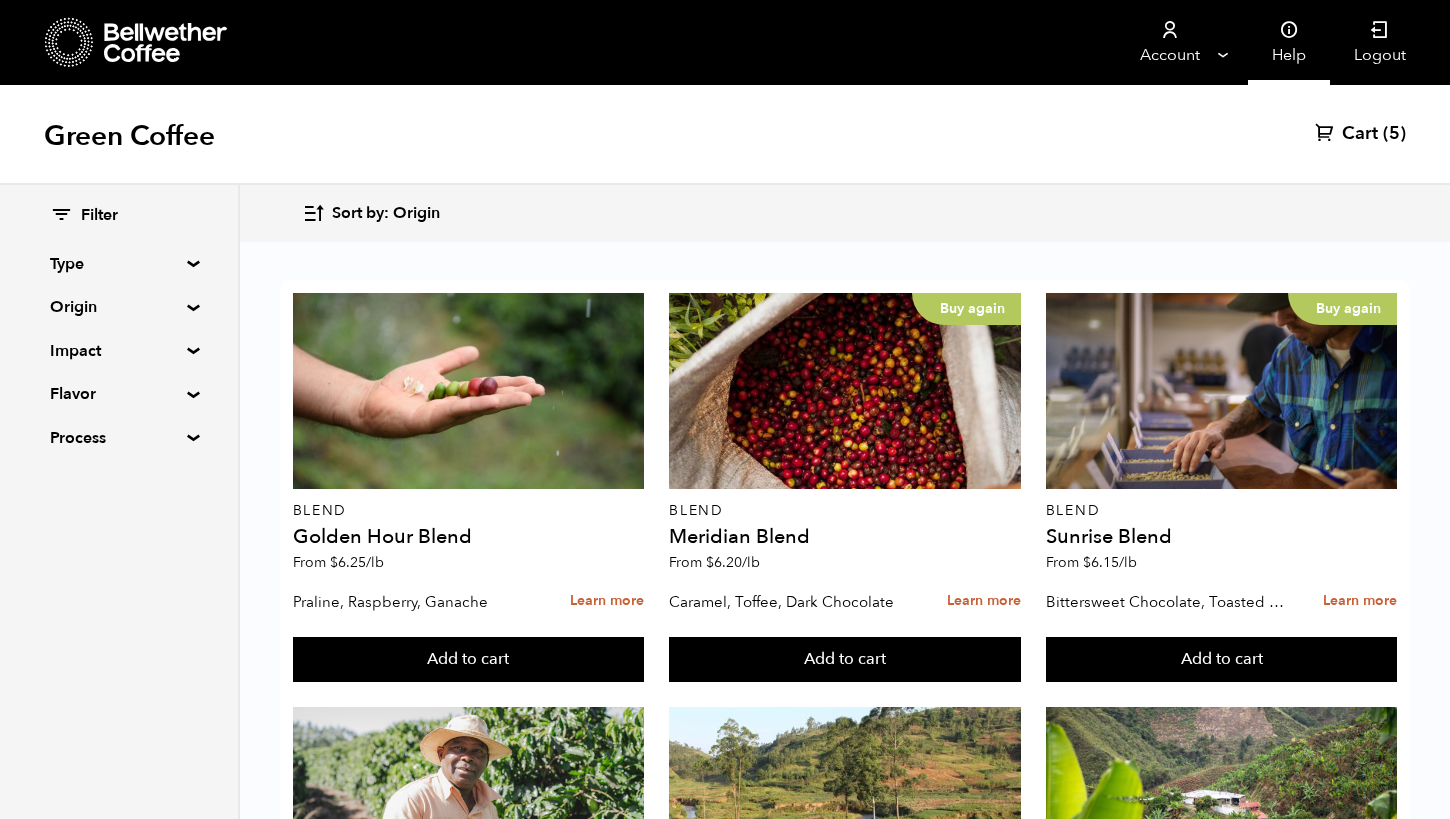 click at bounding box center (1289, 30) 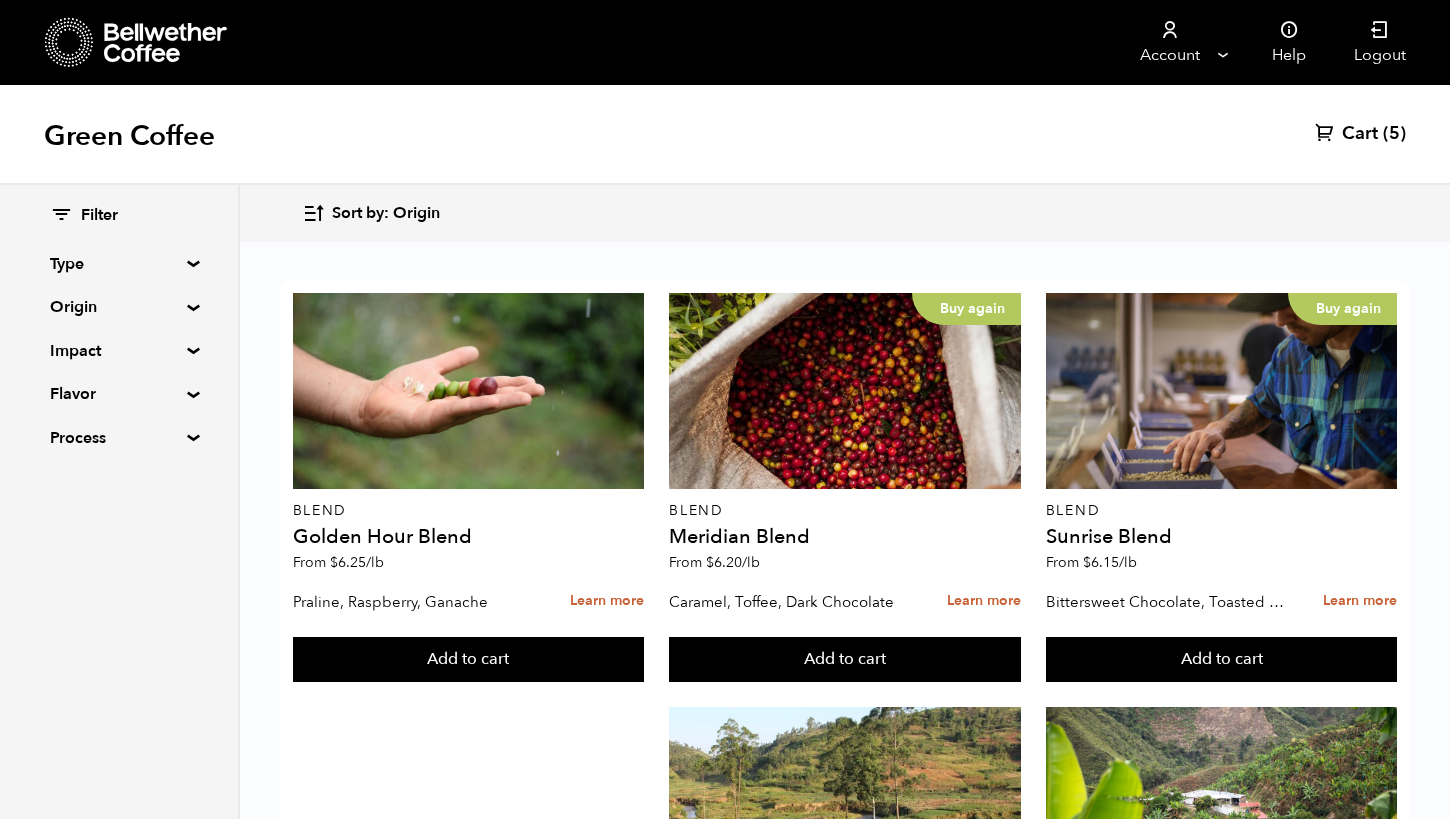 scroll, scrollTop: 0, scrollLeft: 0, axis: both 